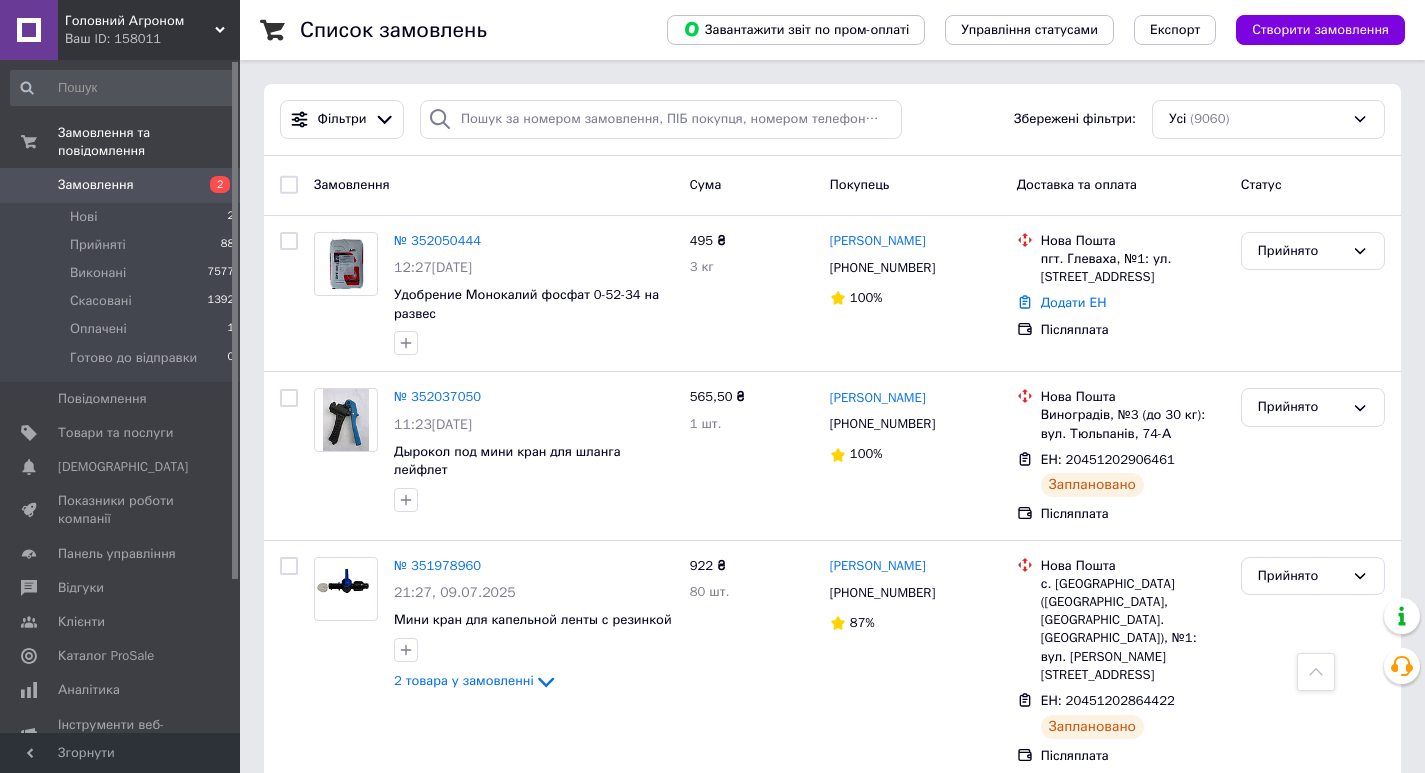 scroll, scrollTop: 0, scrollLeft: 0, axis: both 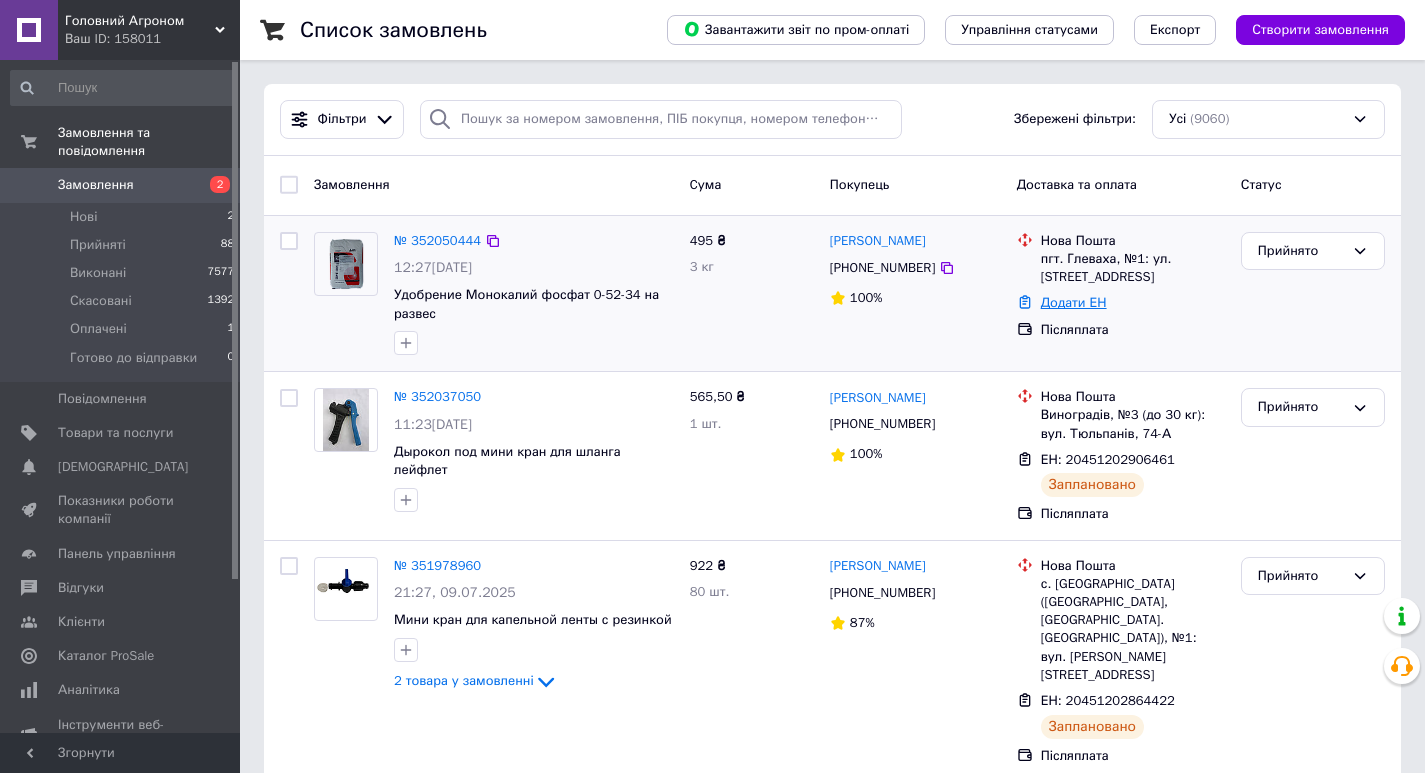 click on "Додати ЕН" at bounding box center (1074, 302) 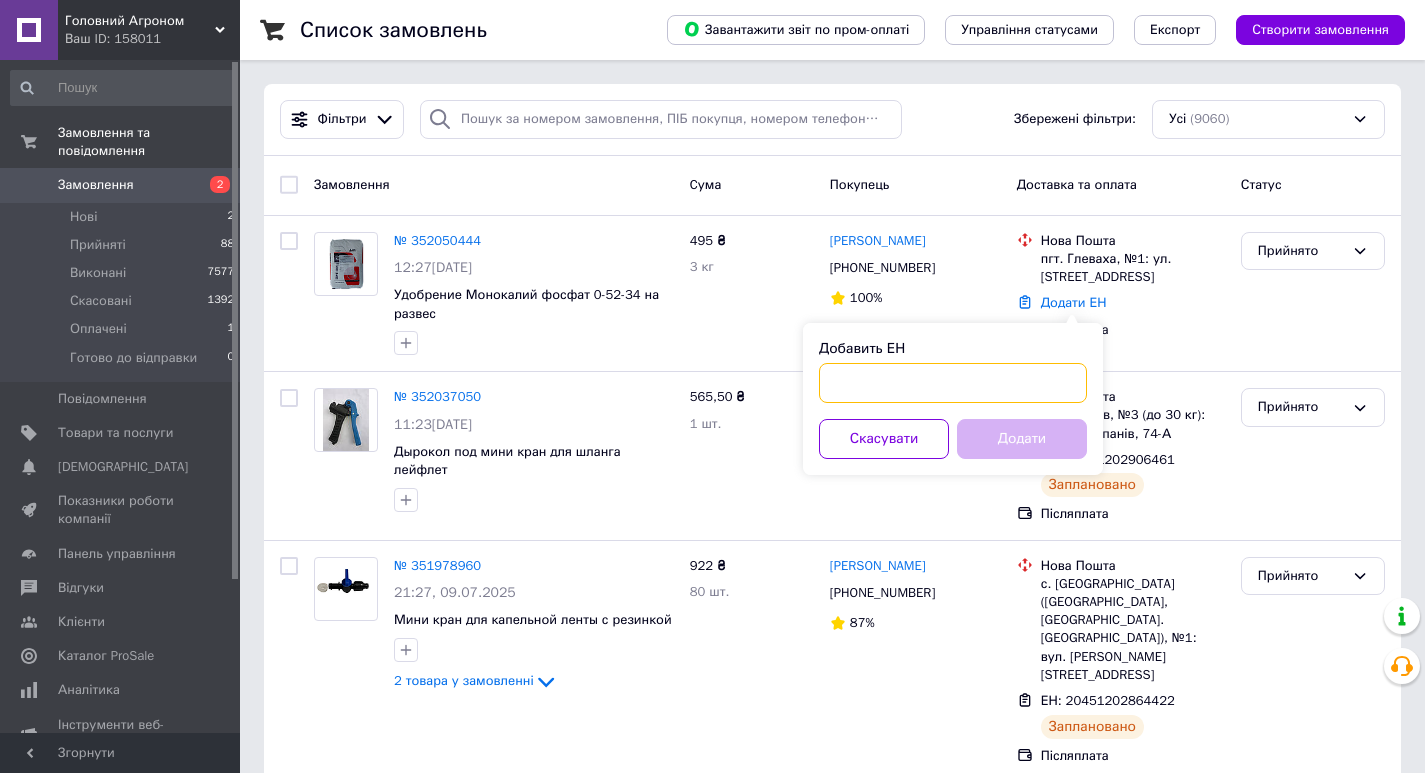 paste on "20451203005845" 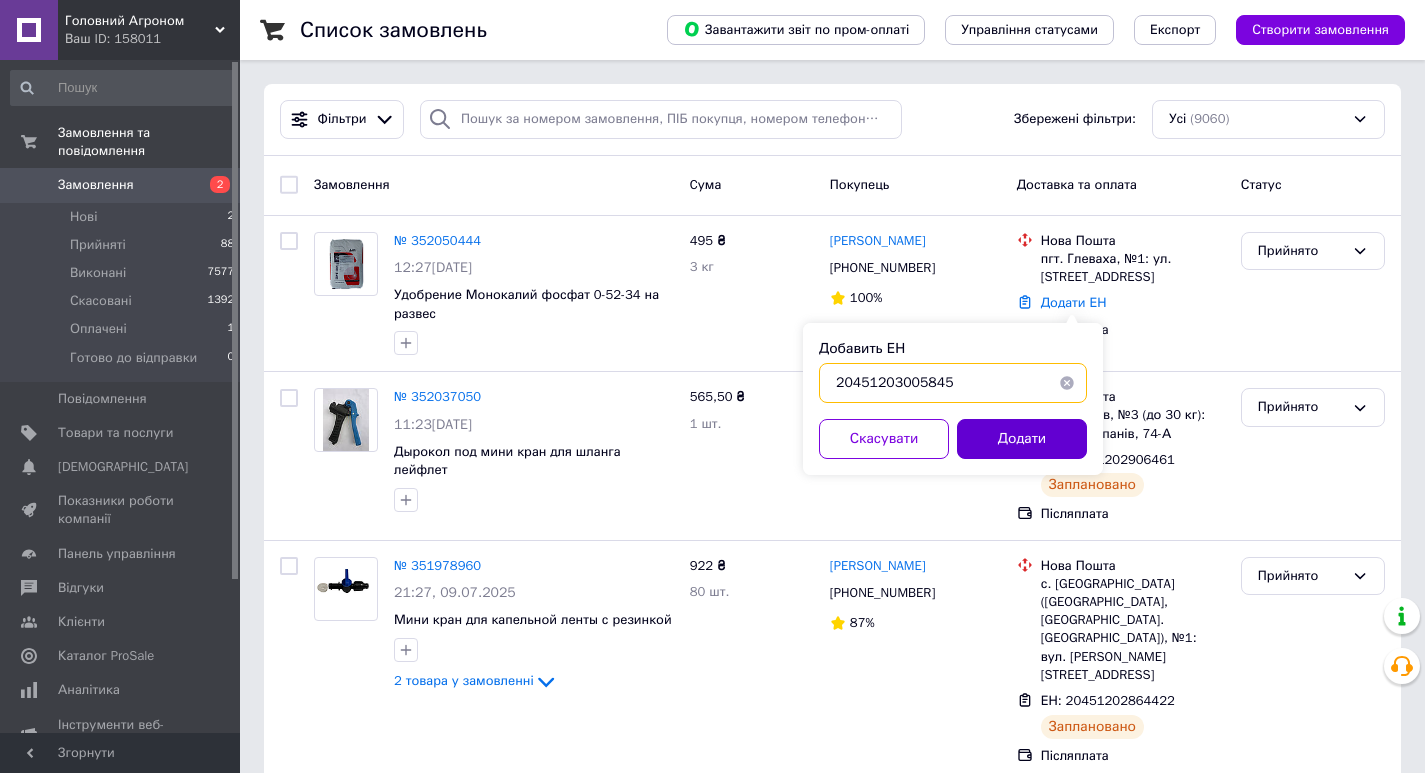 type on "20451203005845" 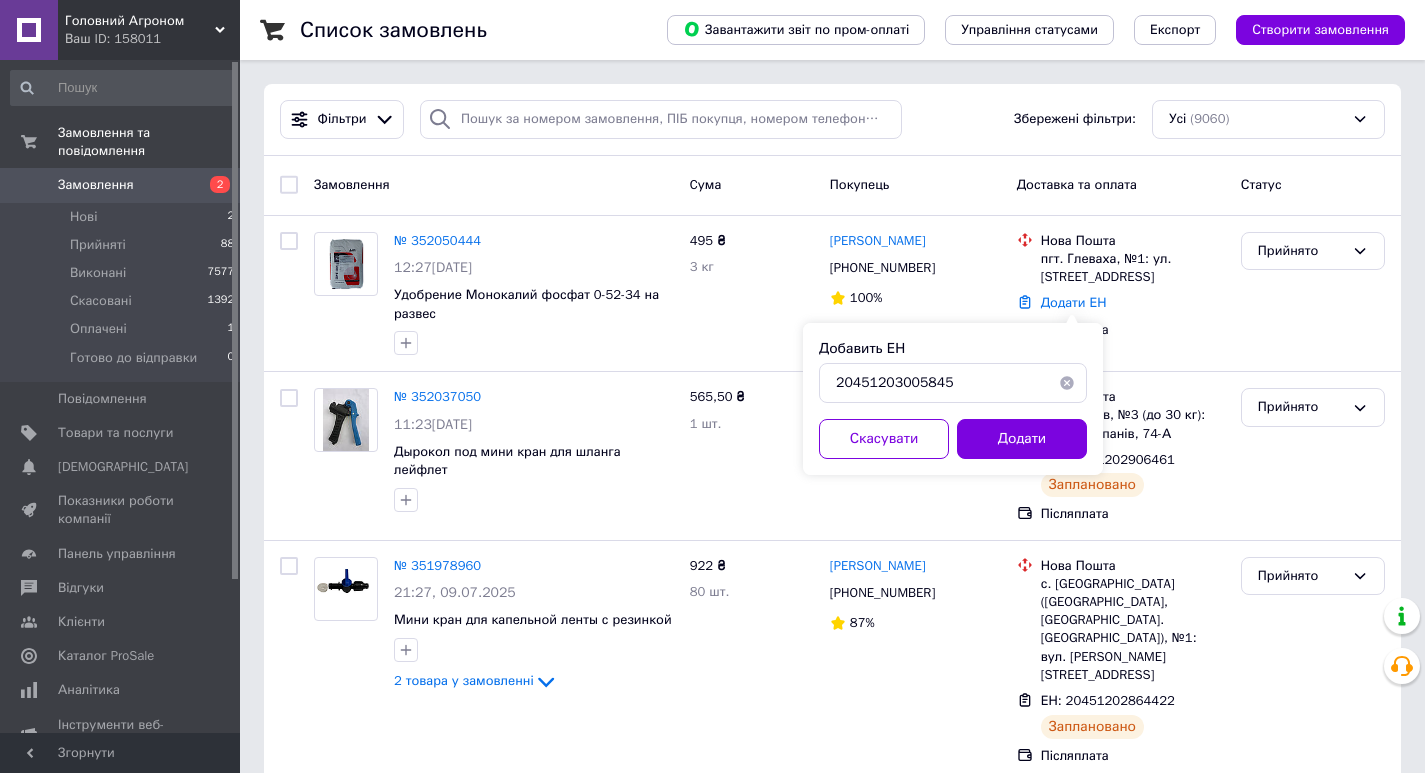 click on "Додати" at bounding box center [1022, 439] 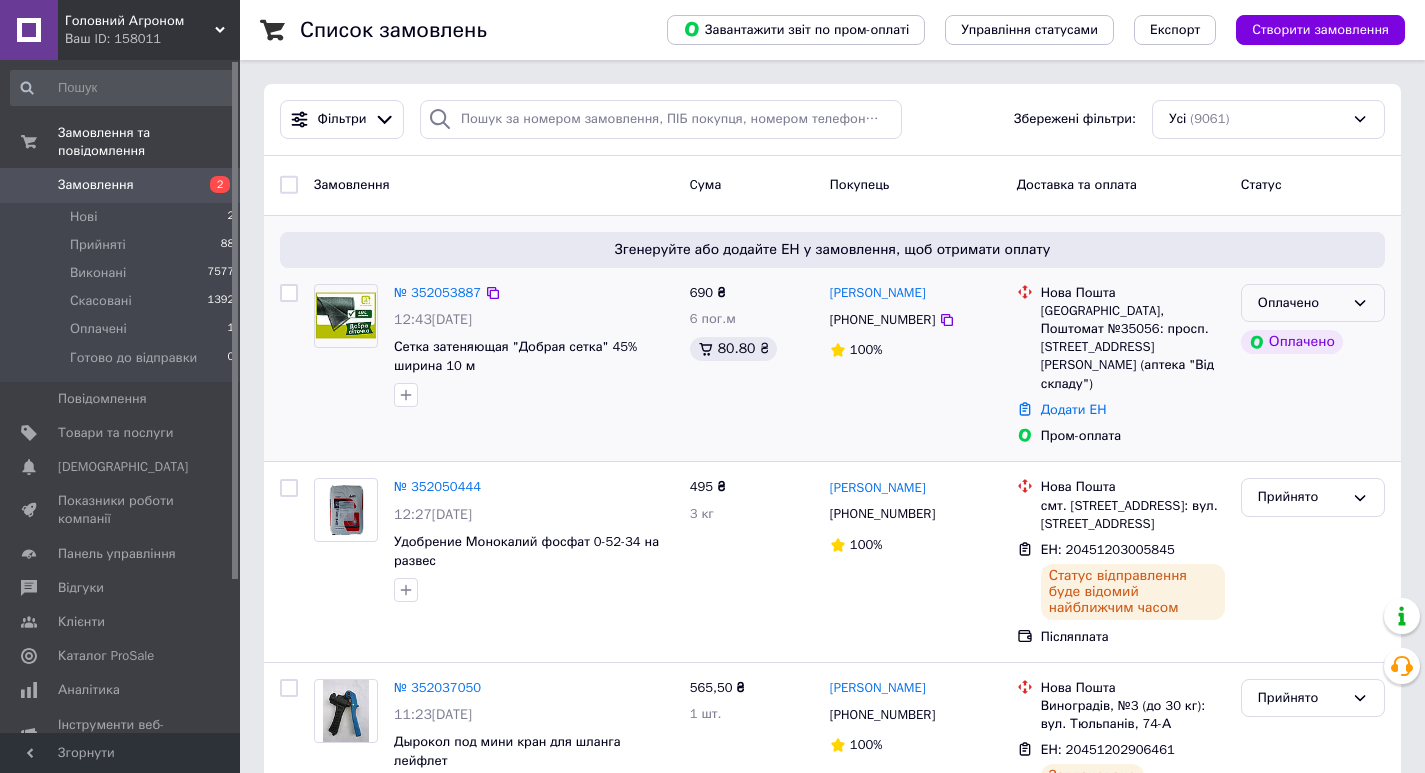 click 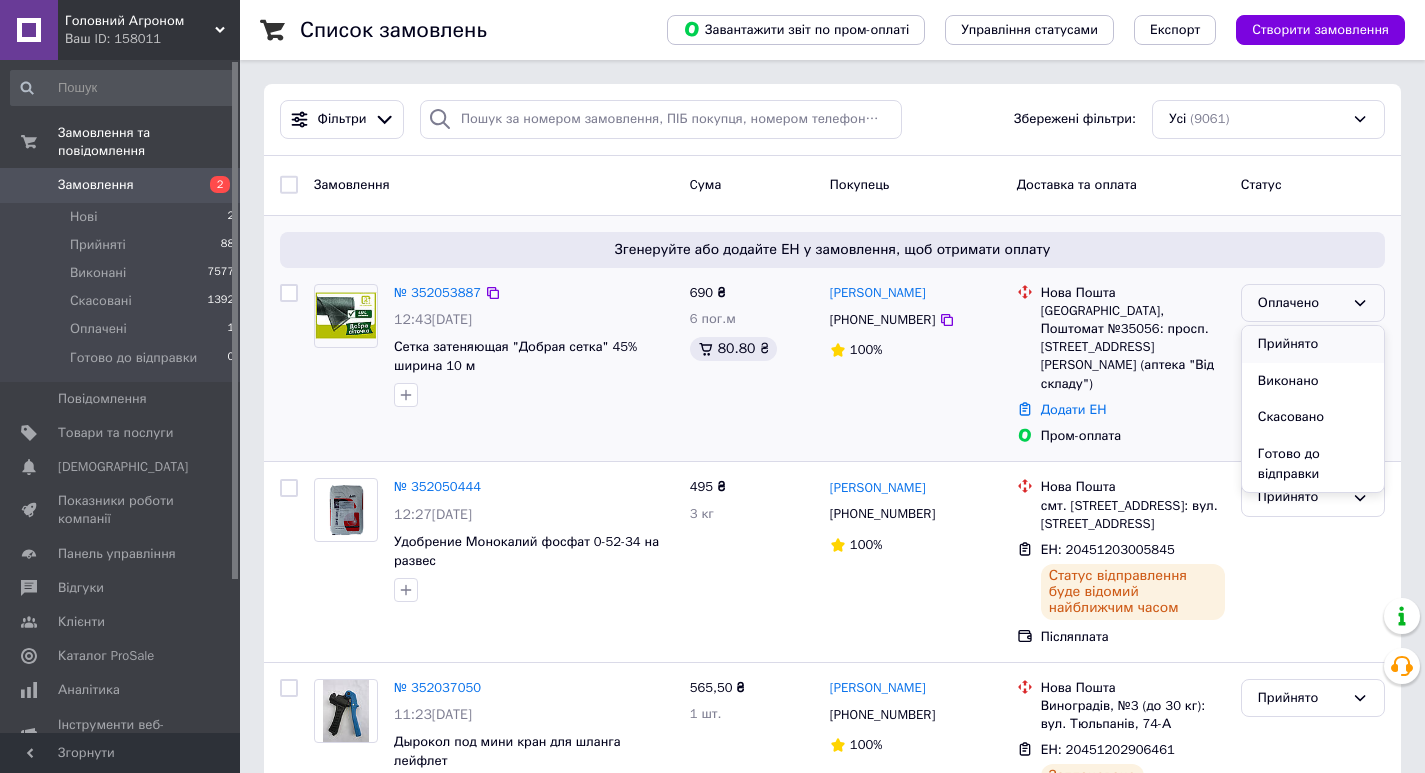 click on "Прийнято" at bounding box center (1313, 344) 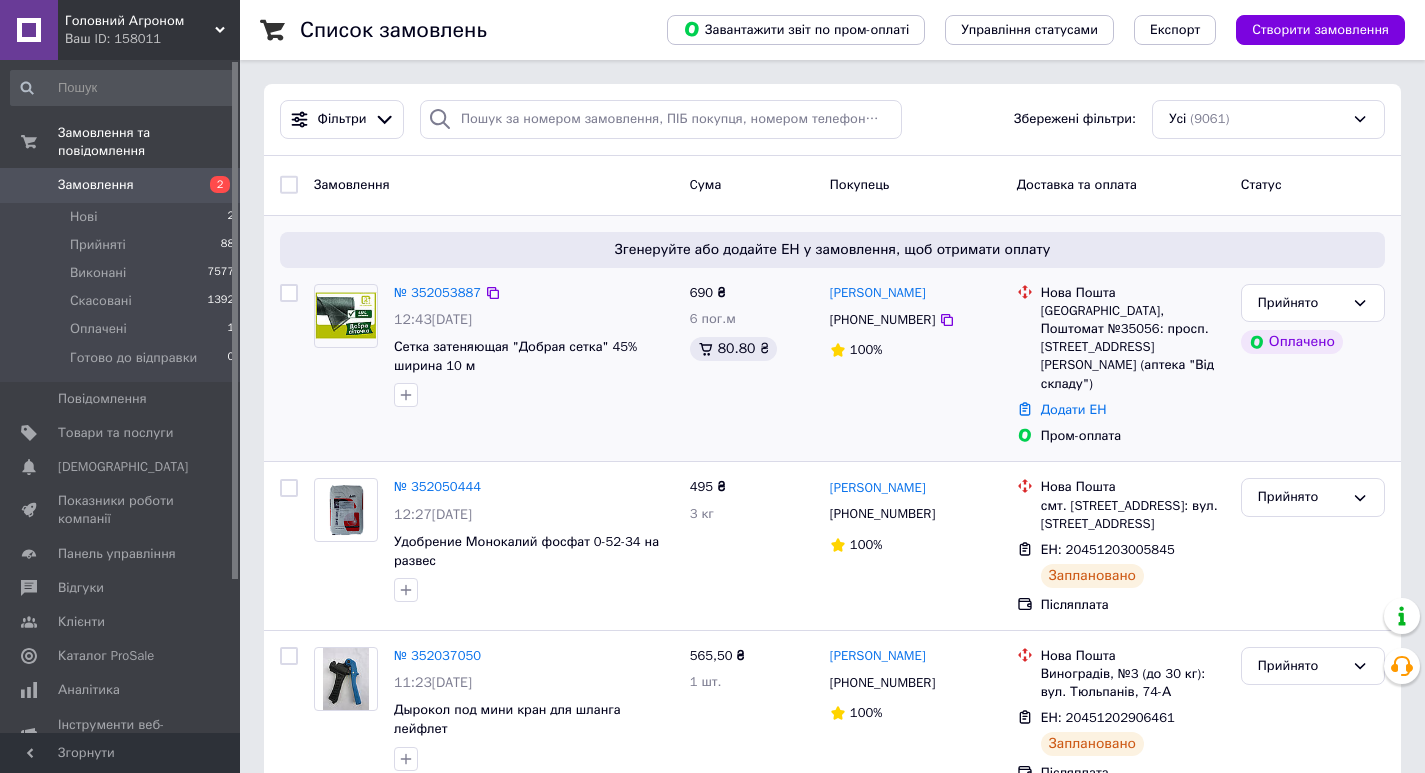 drag, startPoint x: 933, startPoint y: 295, endPoint x: 823, endPoint y: 299, distance: 110.0727 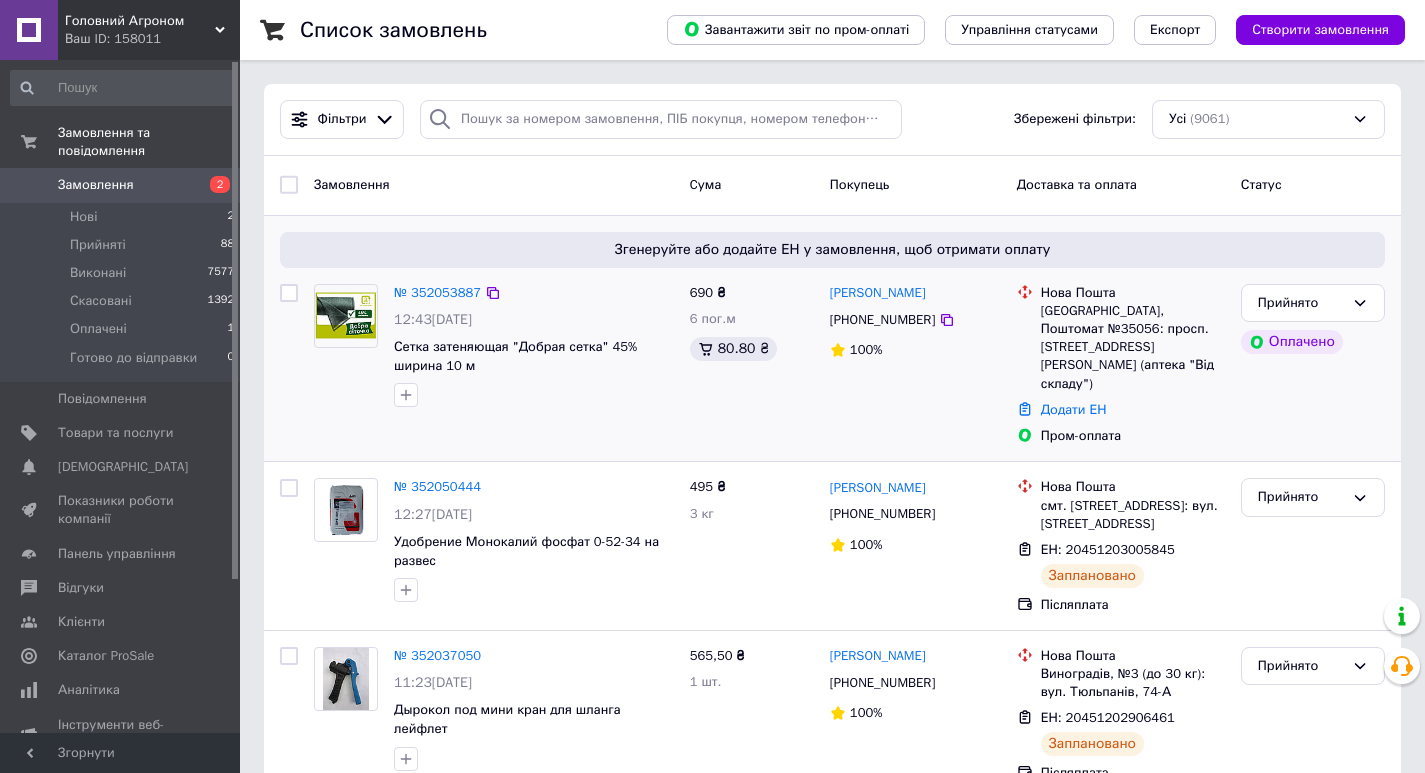 copy on "[PERSON_NAME]" 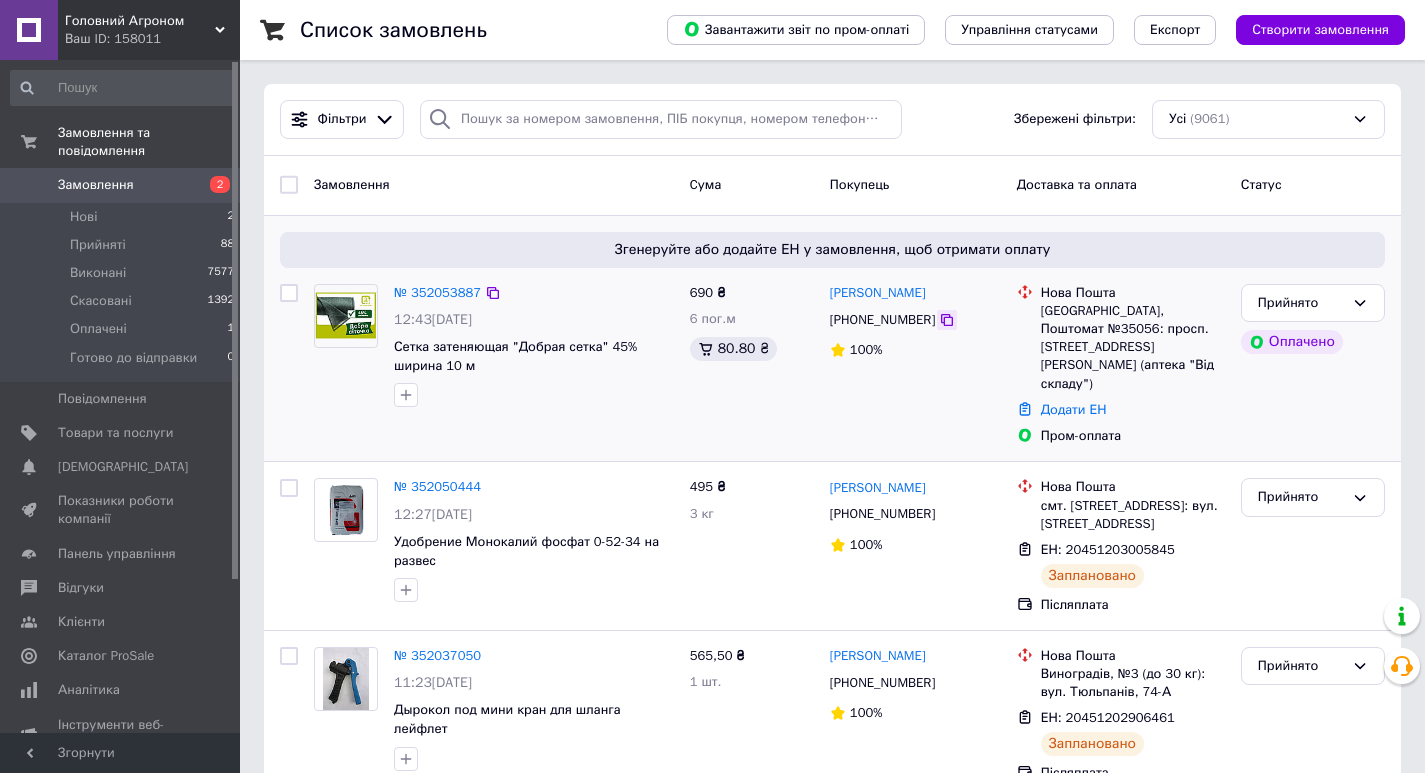 click 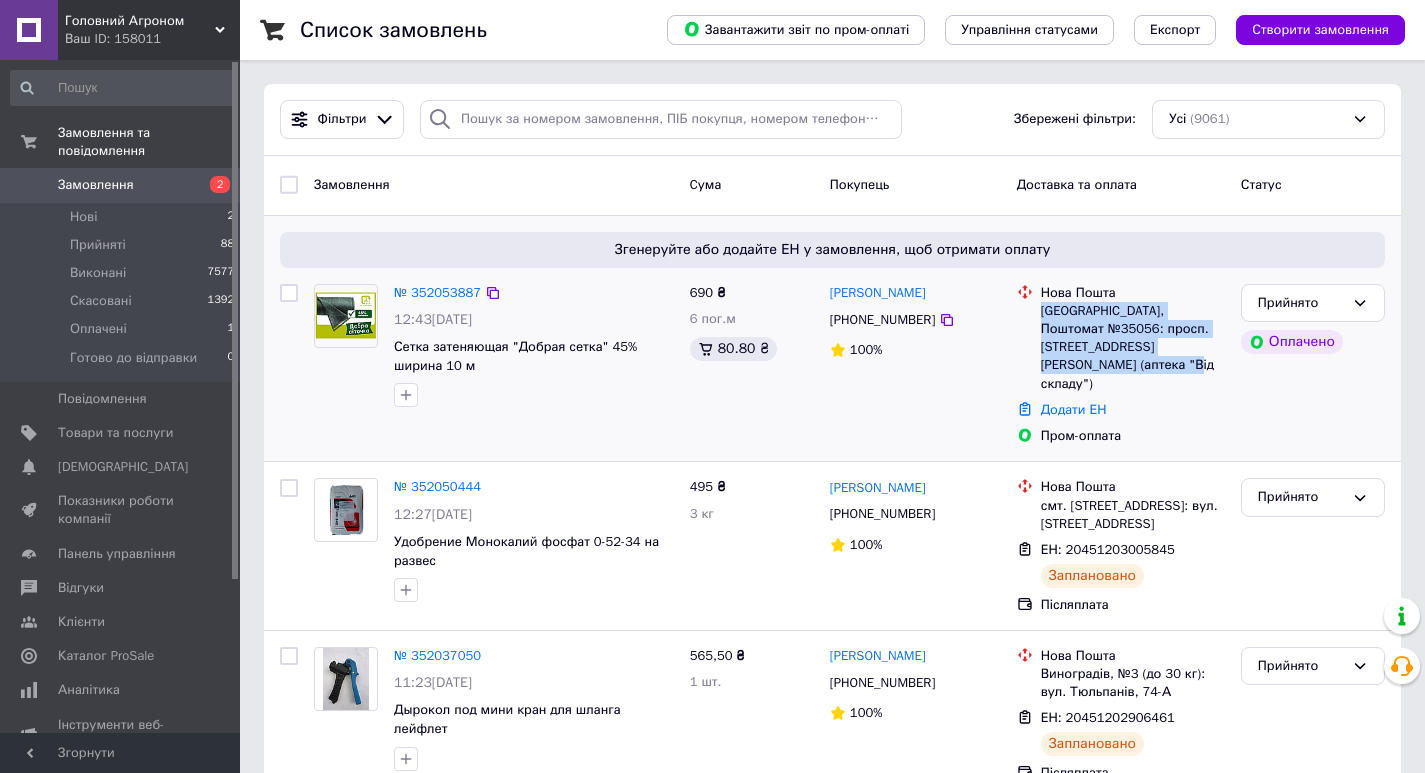 drag, startPoint x: 1099, startPoint y: 363, endPoint x: 1042, endPoint y: 319, distance: 72.00694 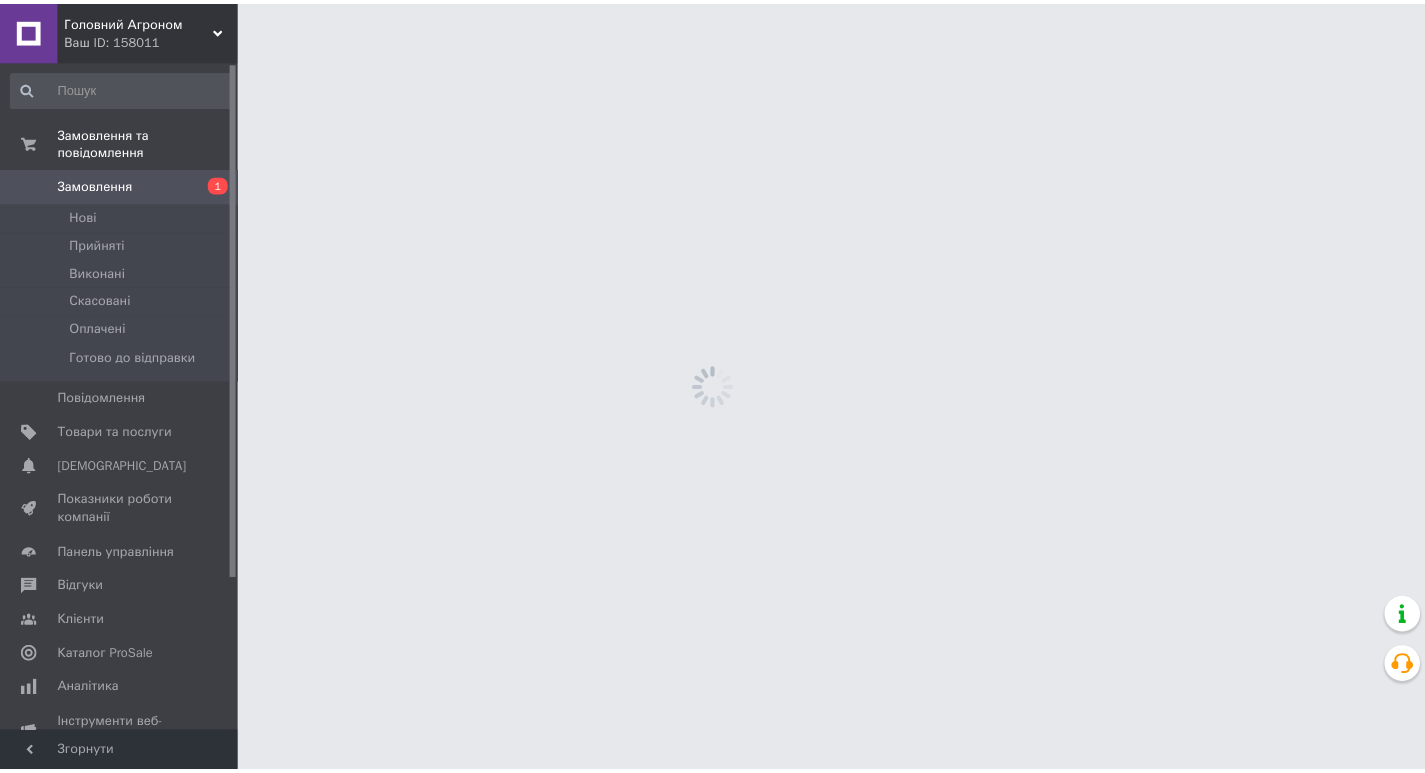 scroll, scrollTop: 0, scrollLeft: 0, axis: both 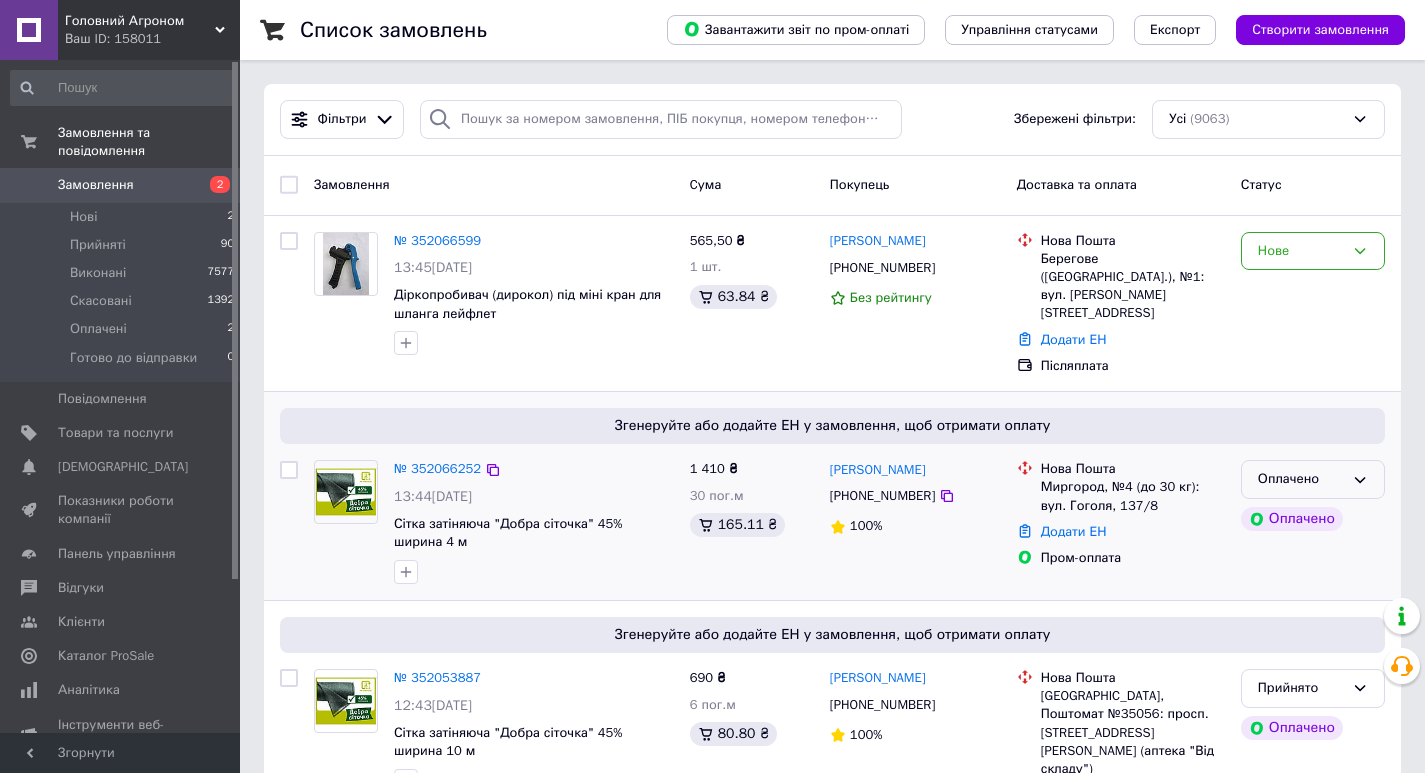 click 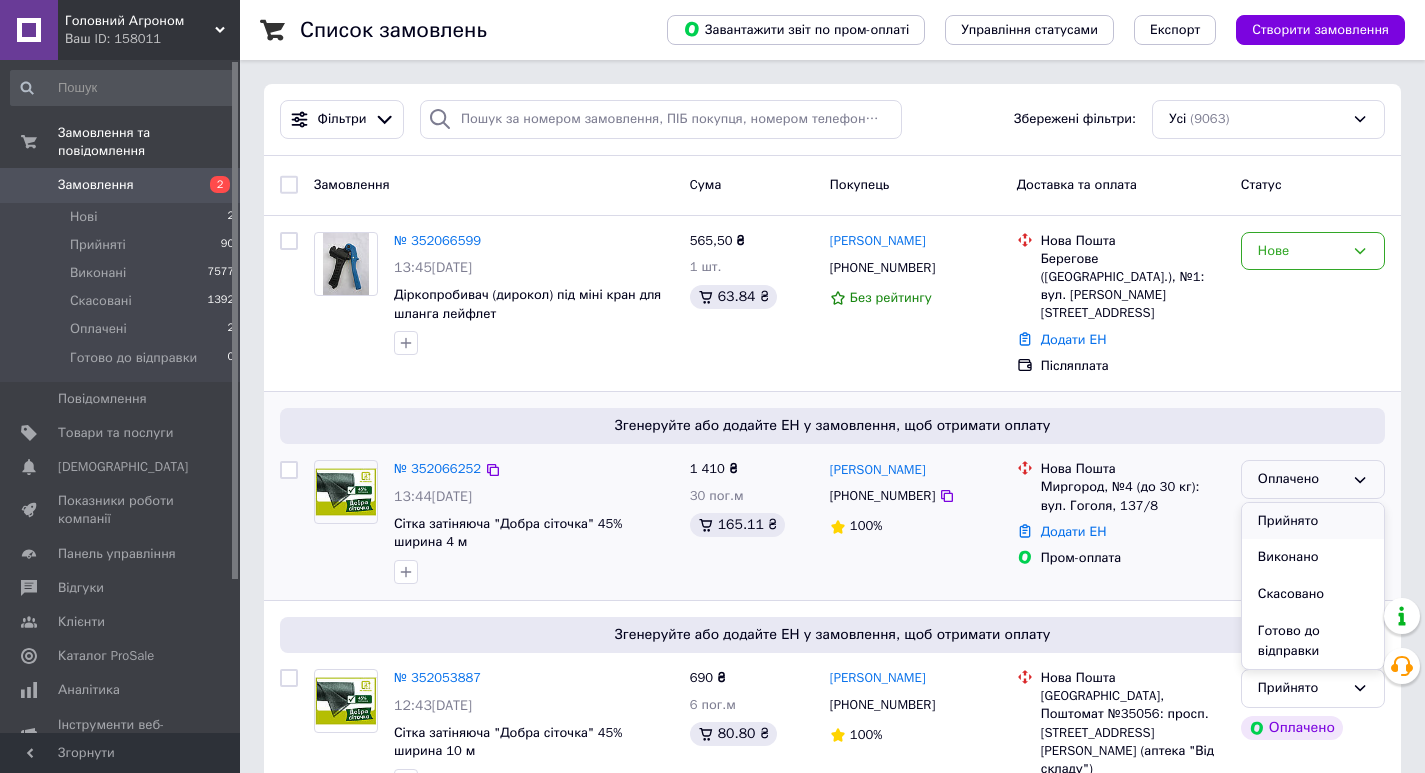 click on "Прийнято" at bounding box center [1313, 521] 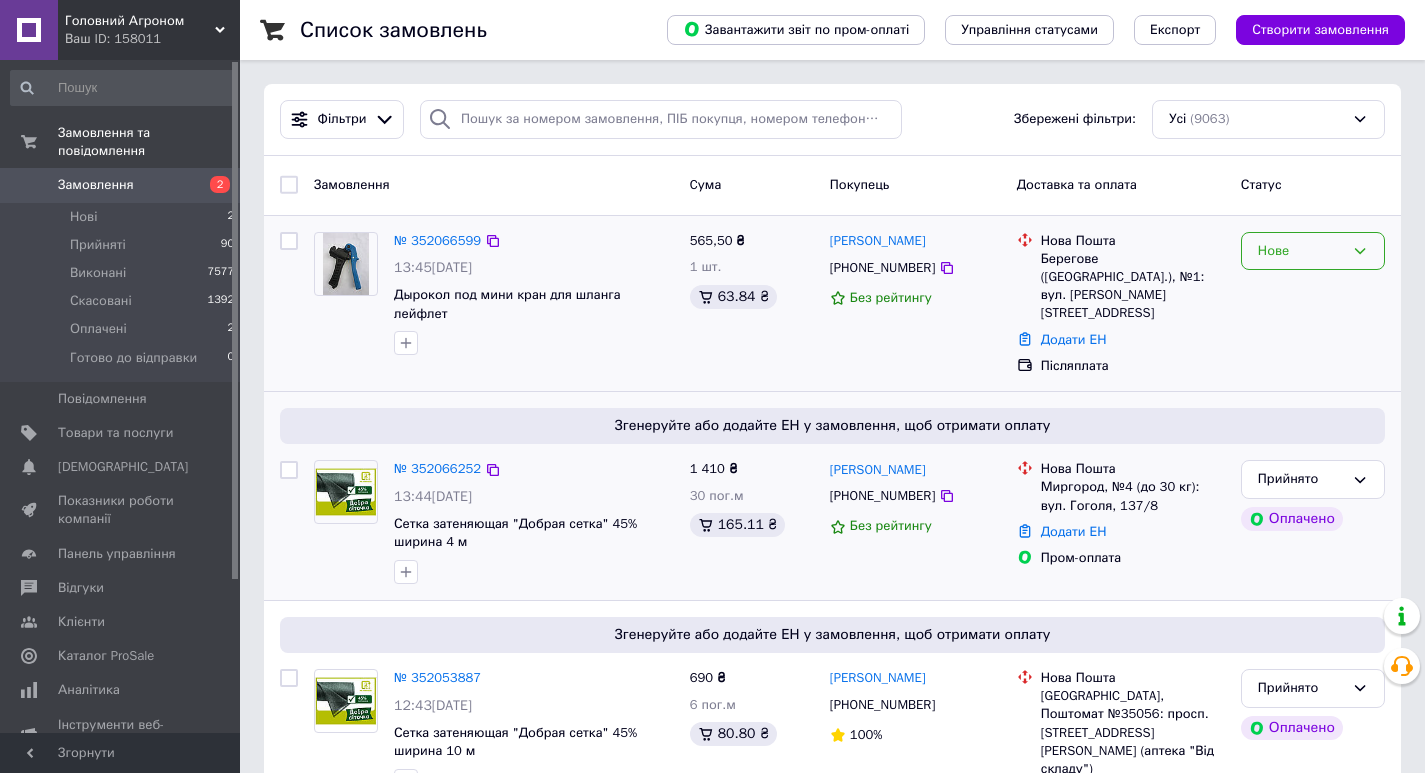 click 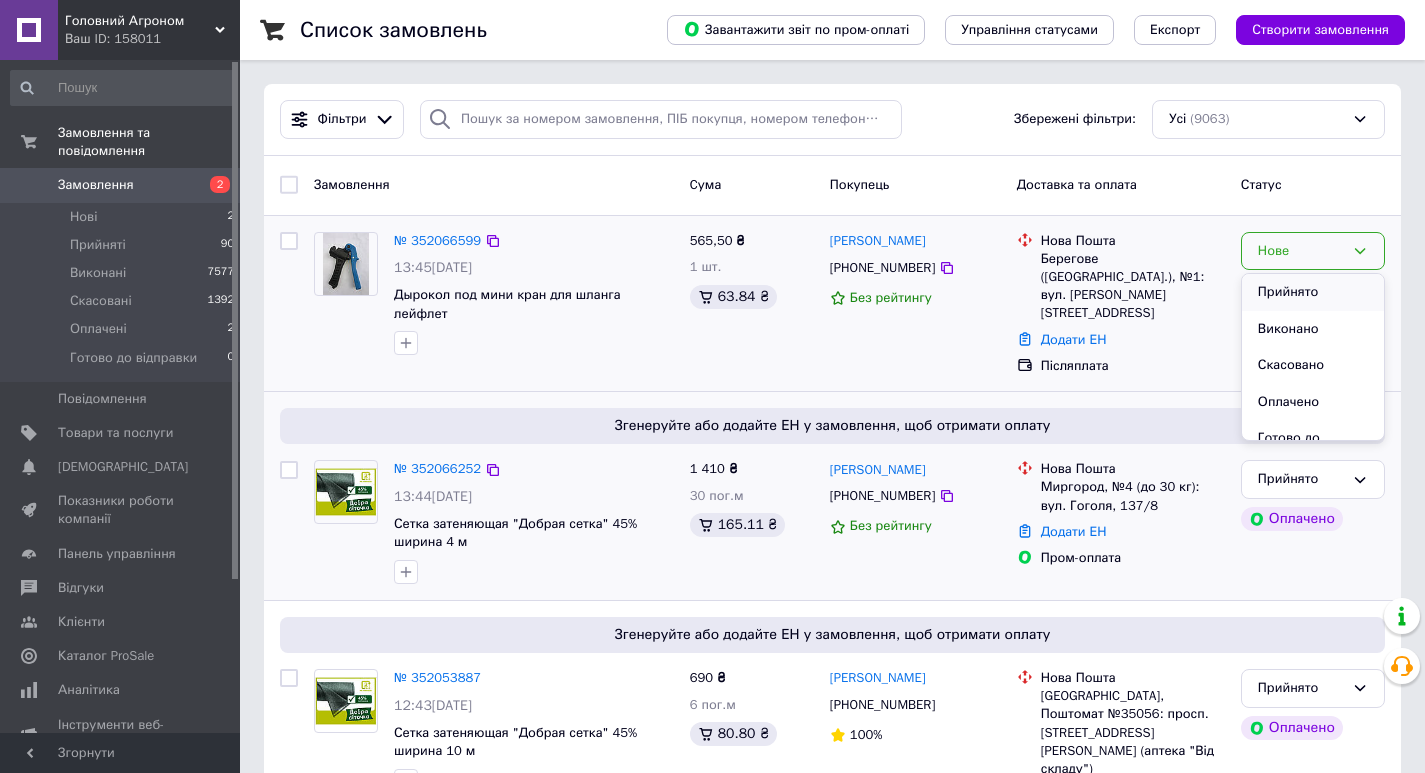 click on "Прийнято" at bounding box center [1313, 292] 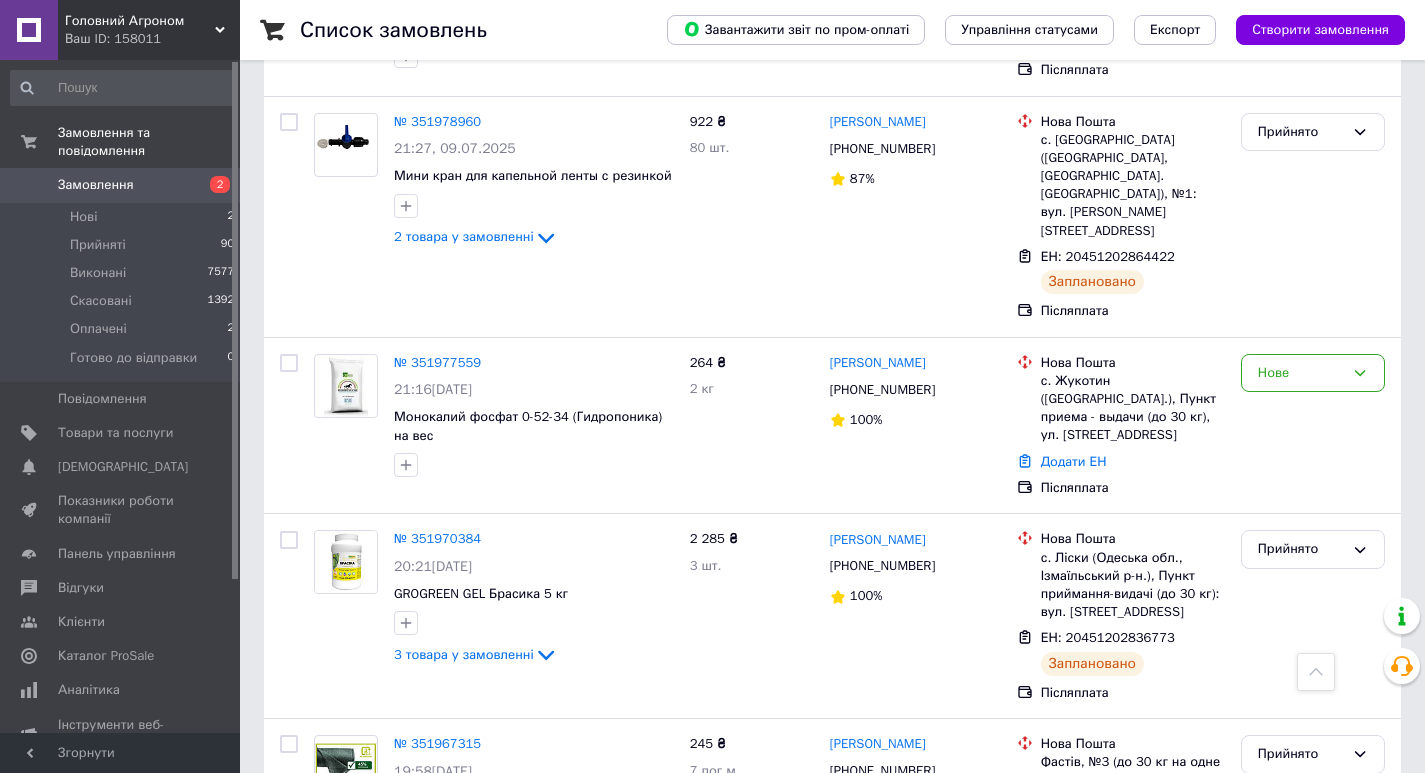 scroll, scrollTop: 1100, scrollLeft: 0, axis: vertical 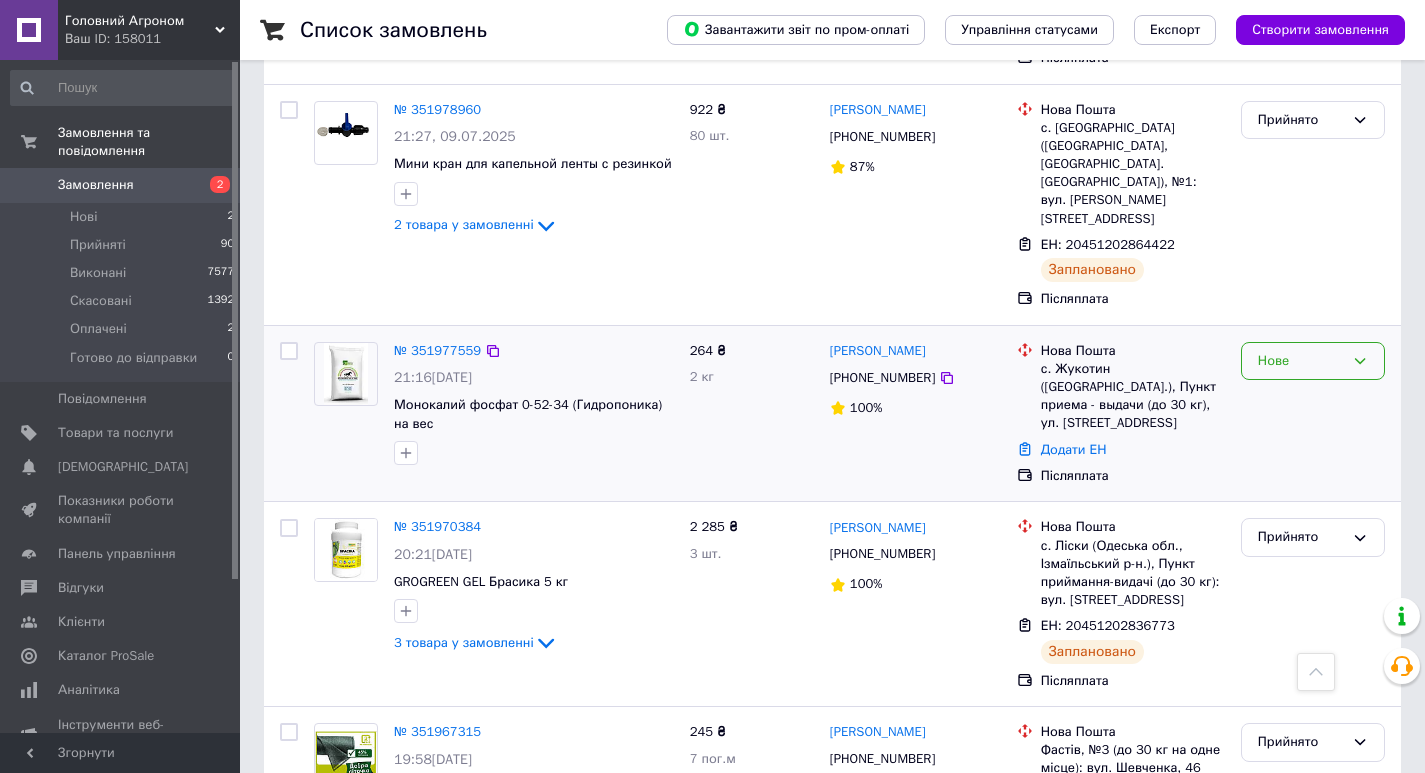 click 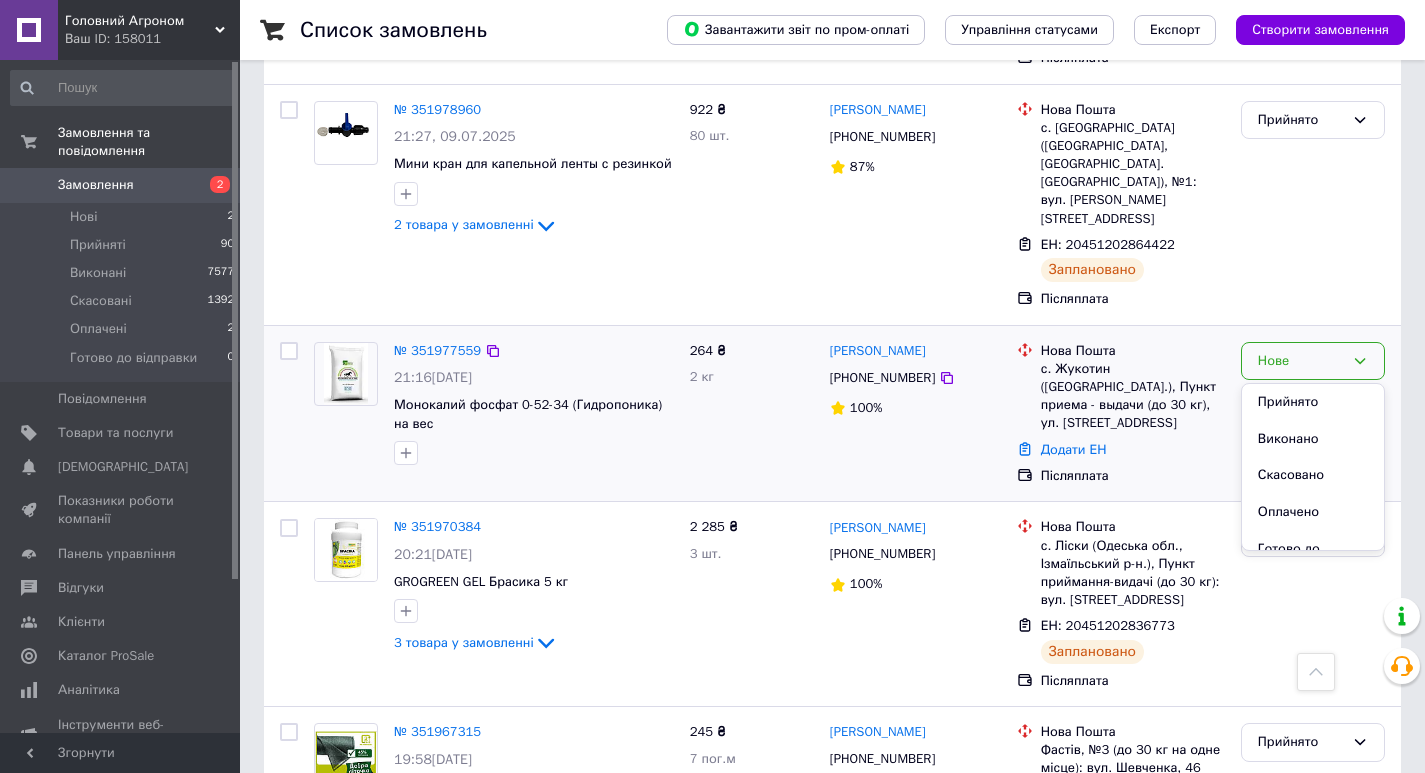 click on "Прийнято" at bounding box center [1313, 402] 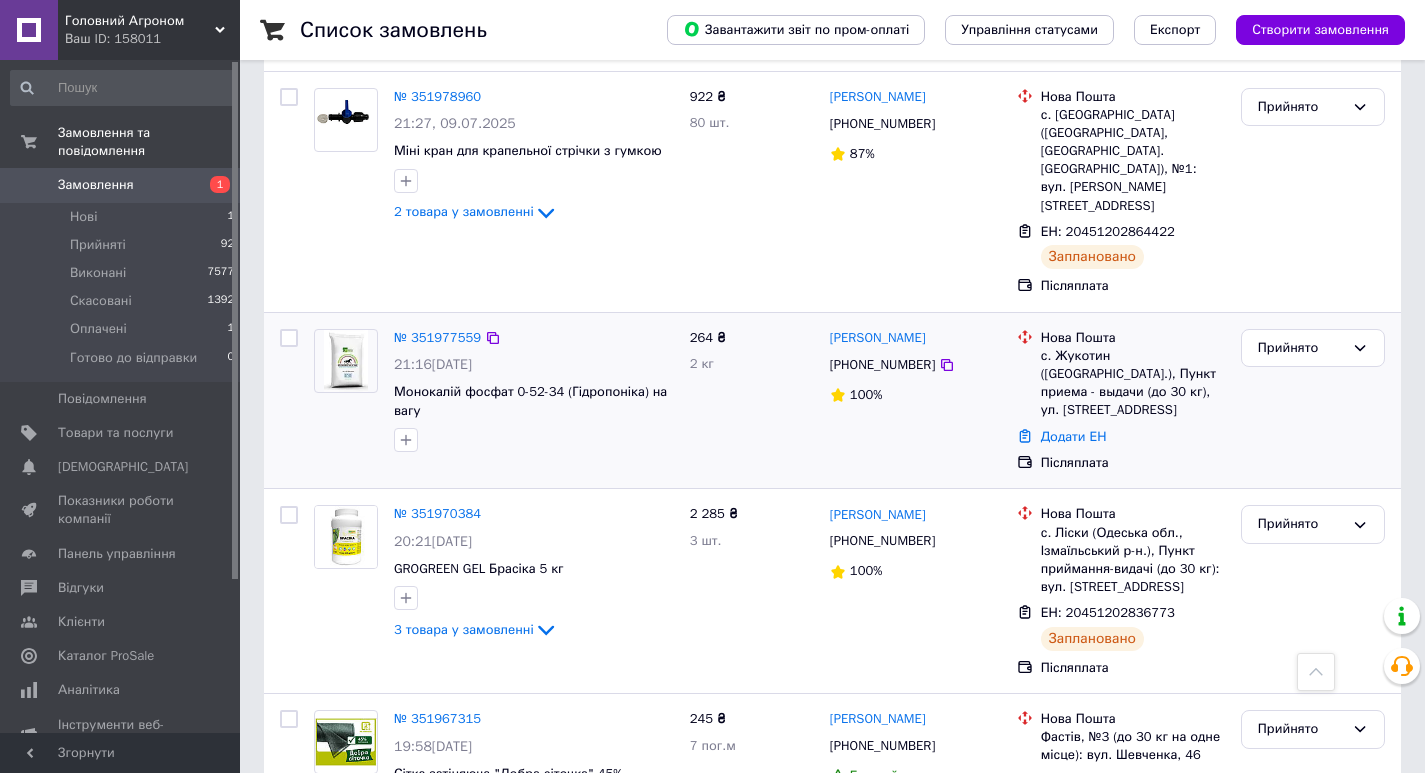 scroll, scrollTop: 1200, scrollLeft: 0, axis: vertical 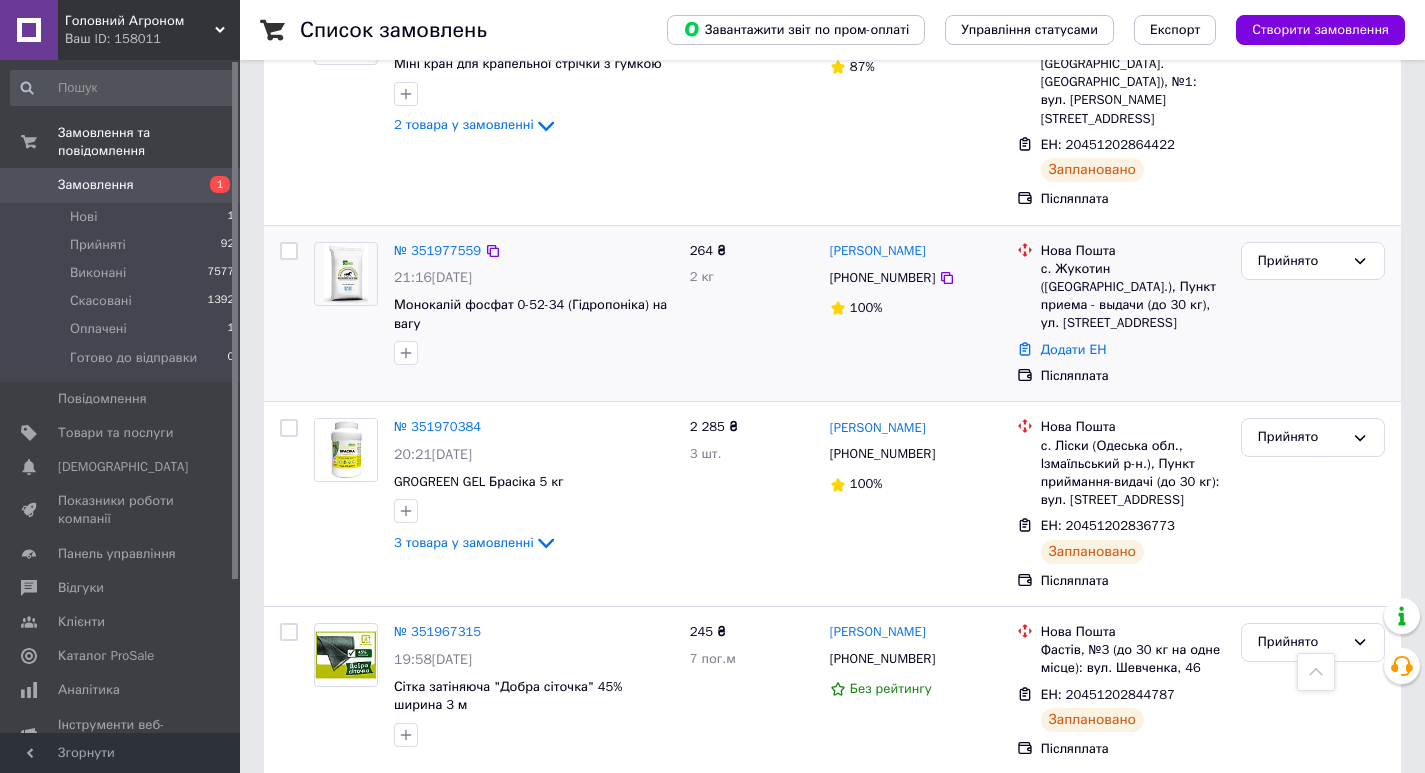 drag, startPoint x: 944, startPoint y: 199, endPoint x: 826, endPoint y: 207, distance: 118.270874 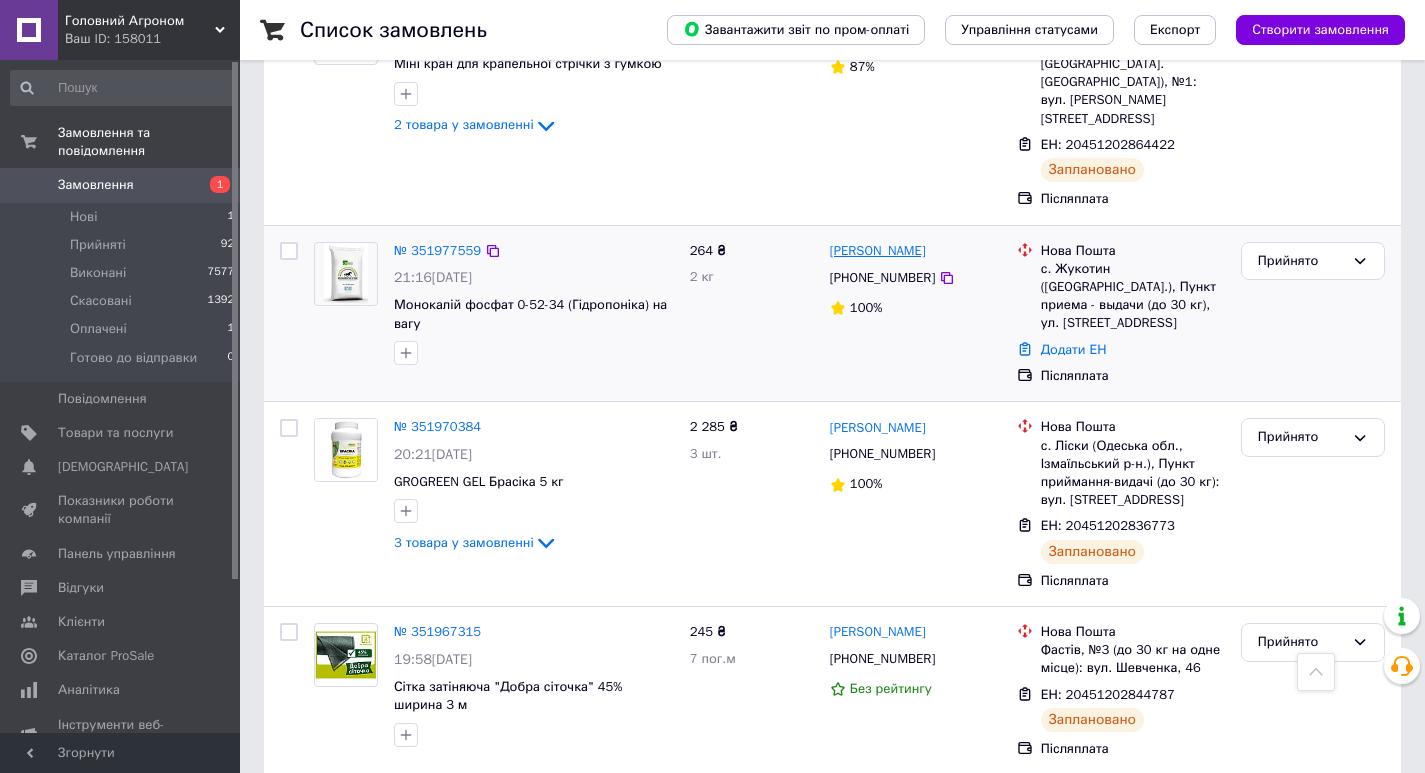 copy on "[PERSON_NAME]" 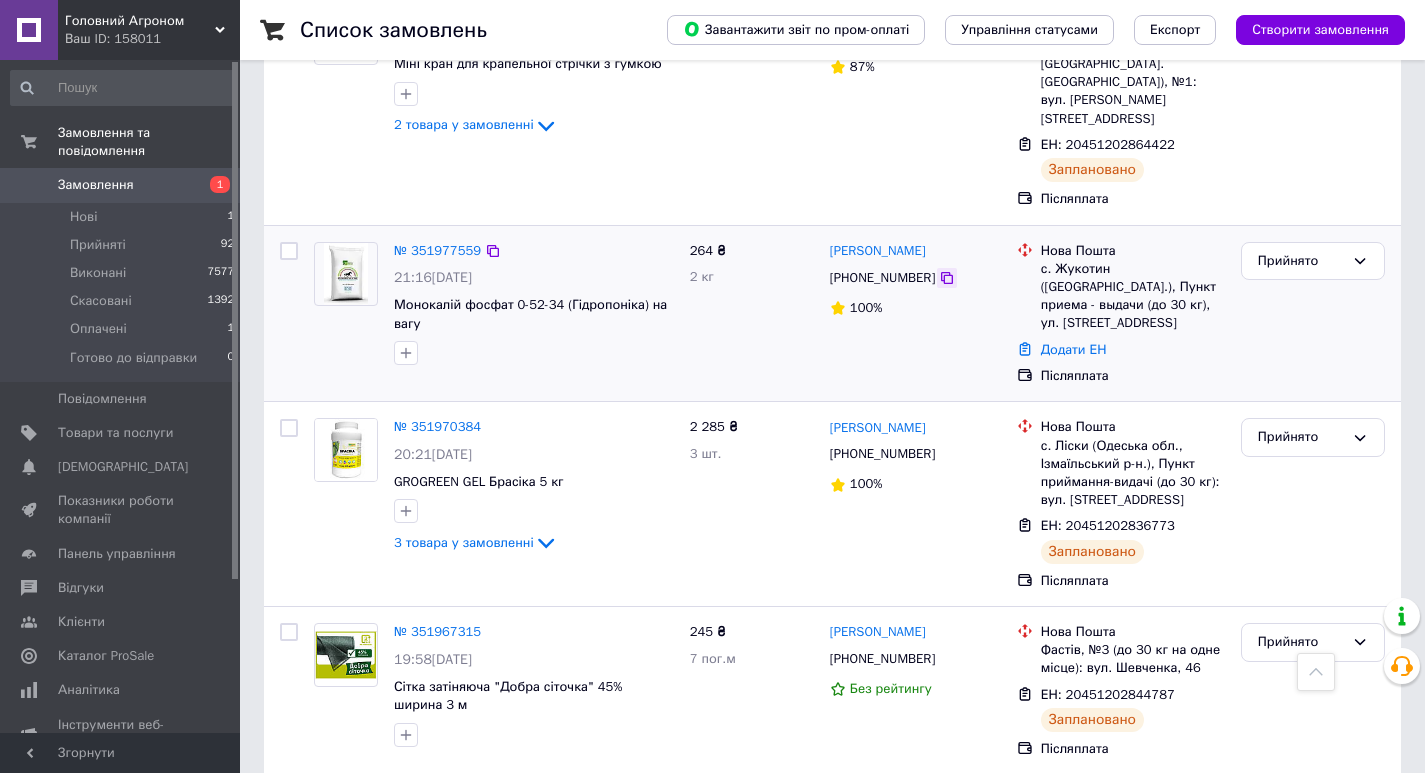 click 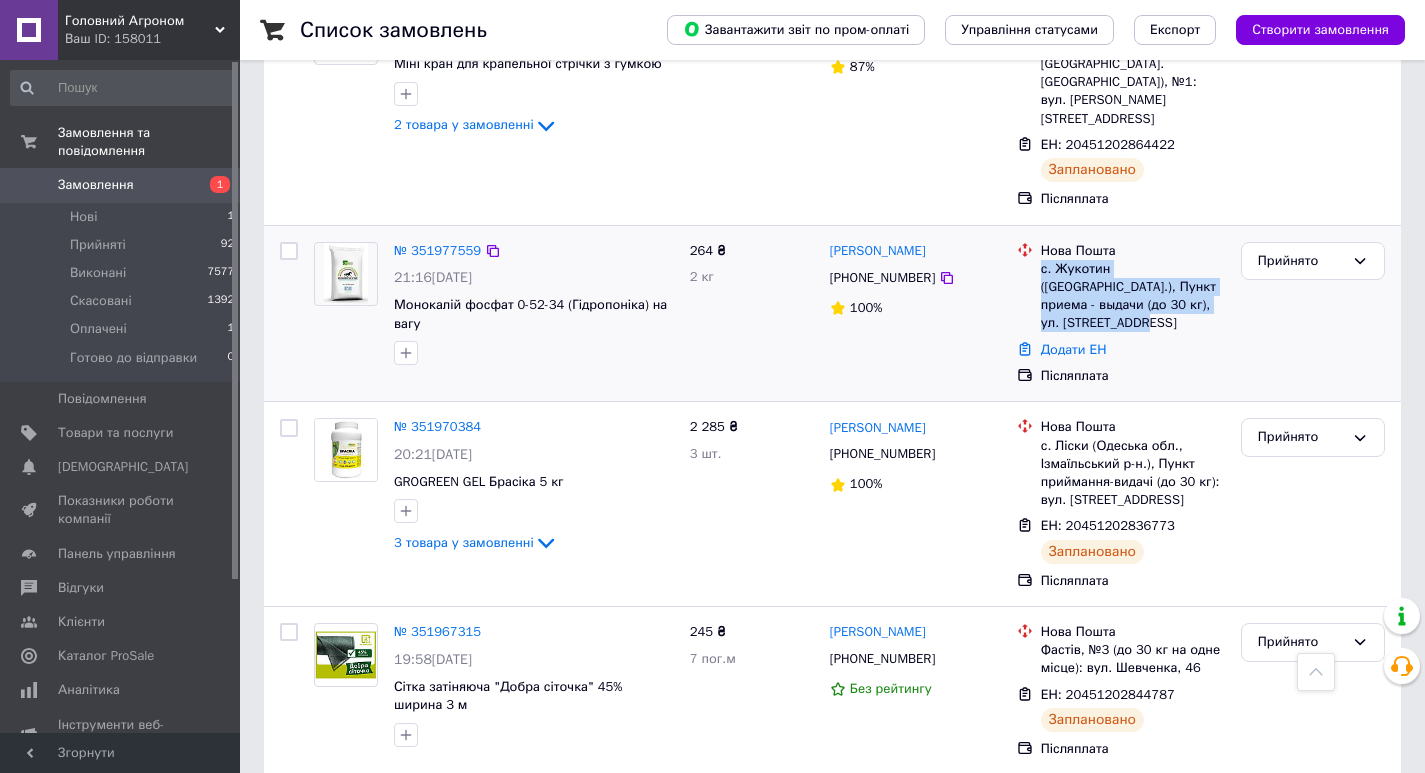 drag, startPoint x: 1195, startPoint y: 247, endPoint x: 1040, endPoint y: 222, distance: 157.00319 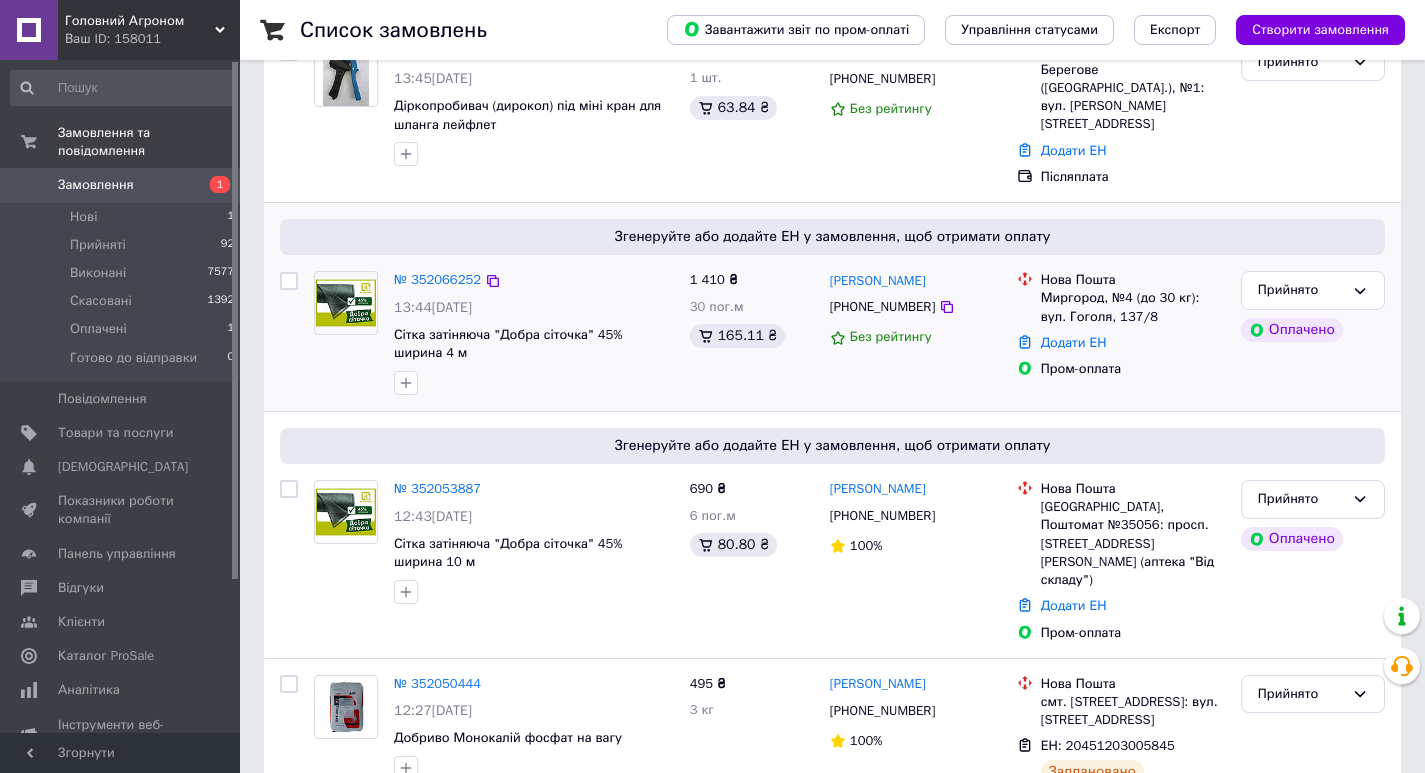 scroll, scrollTop: 200, scrollLeft: 0, axis: vertical 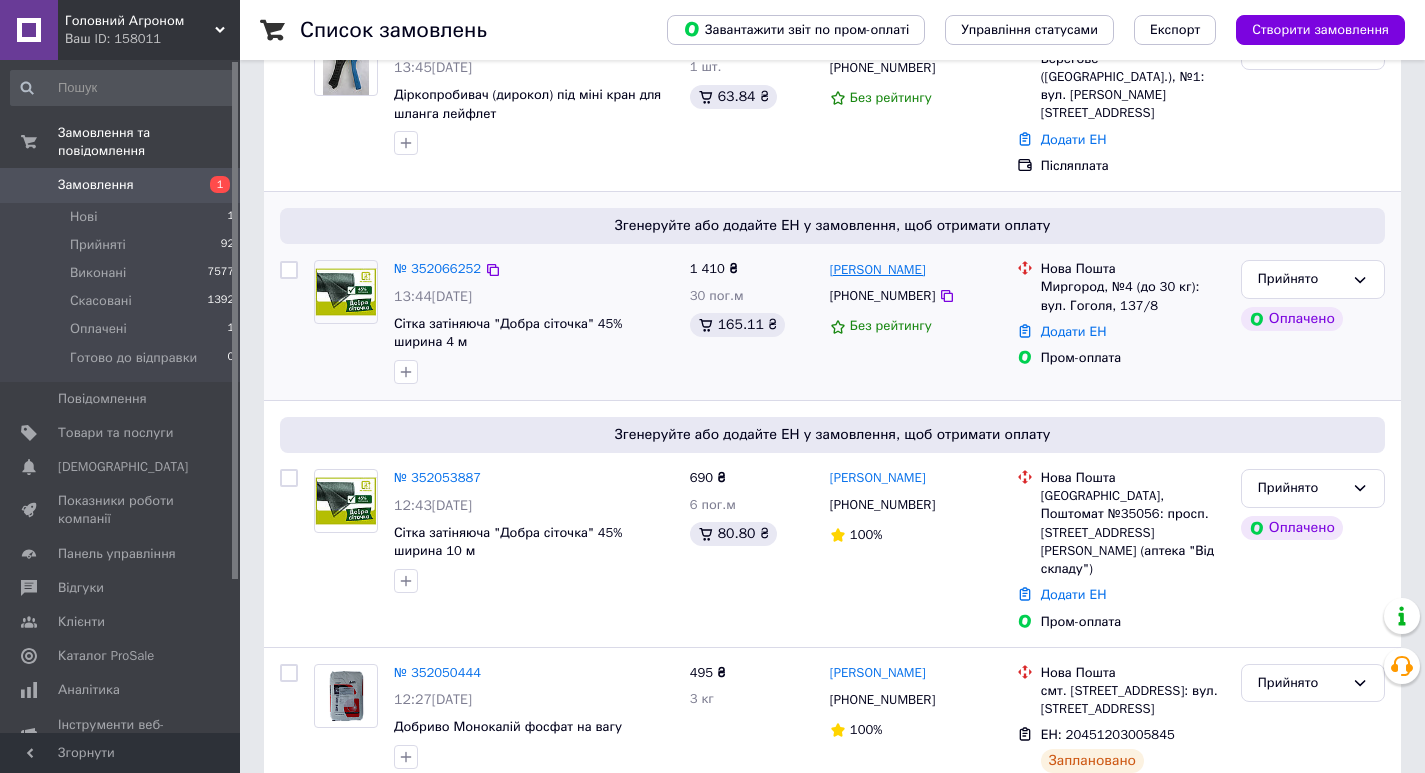 drag, startPoint x: 945, startPoint y: 256, endPoint x: 829, endPoint y: 256, distance: 116 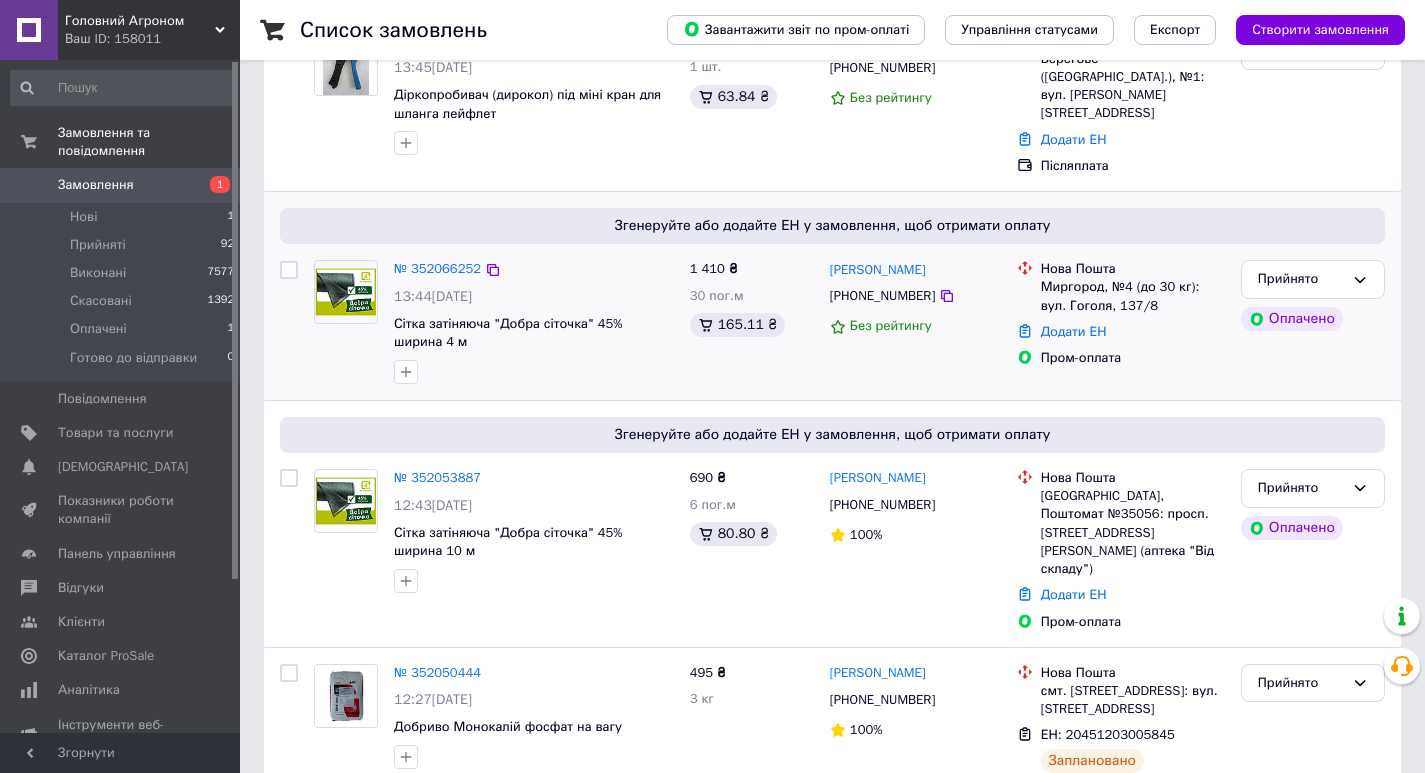 copy on "[PERSON_NAME]" 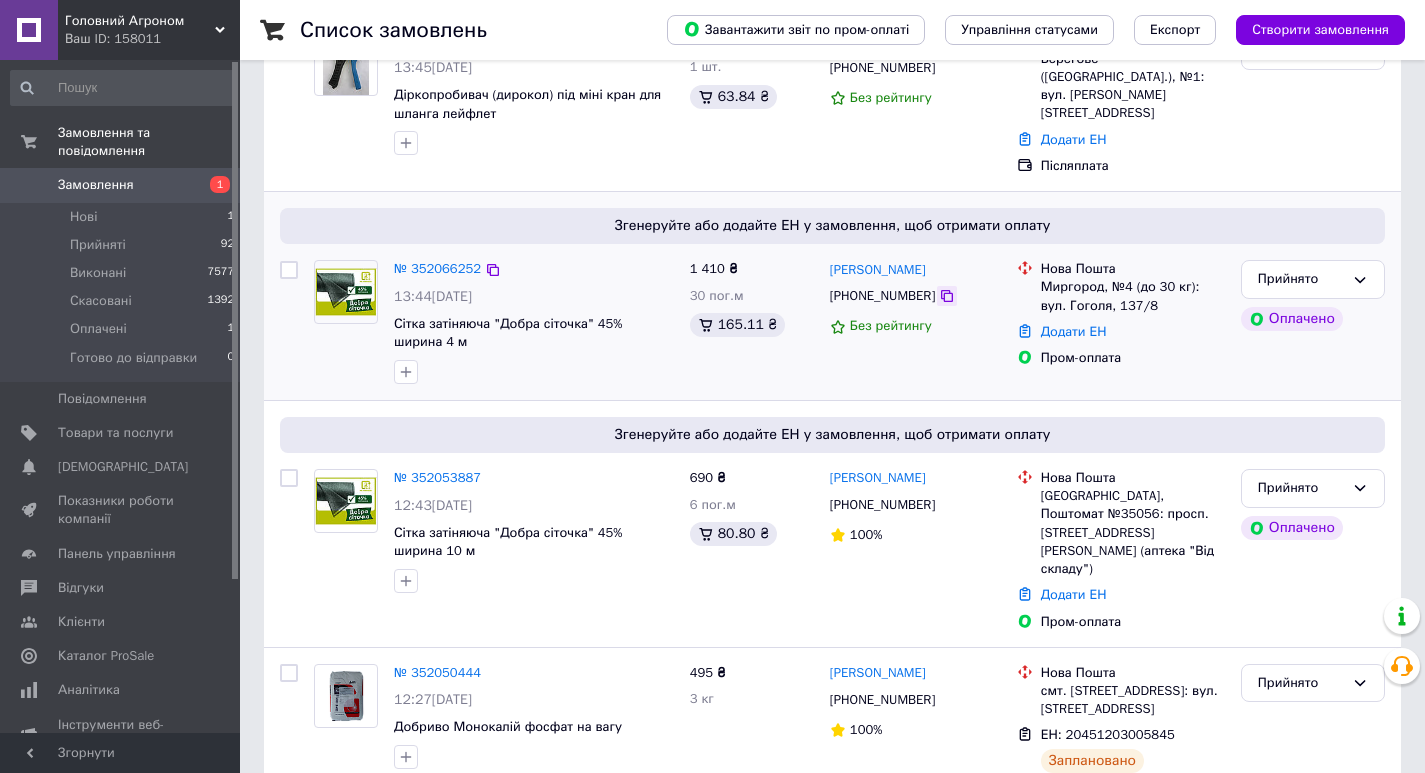 click 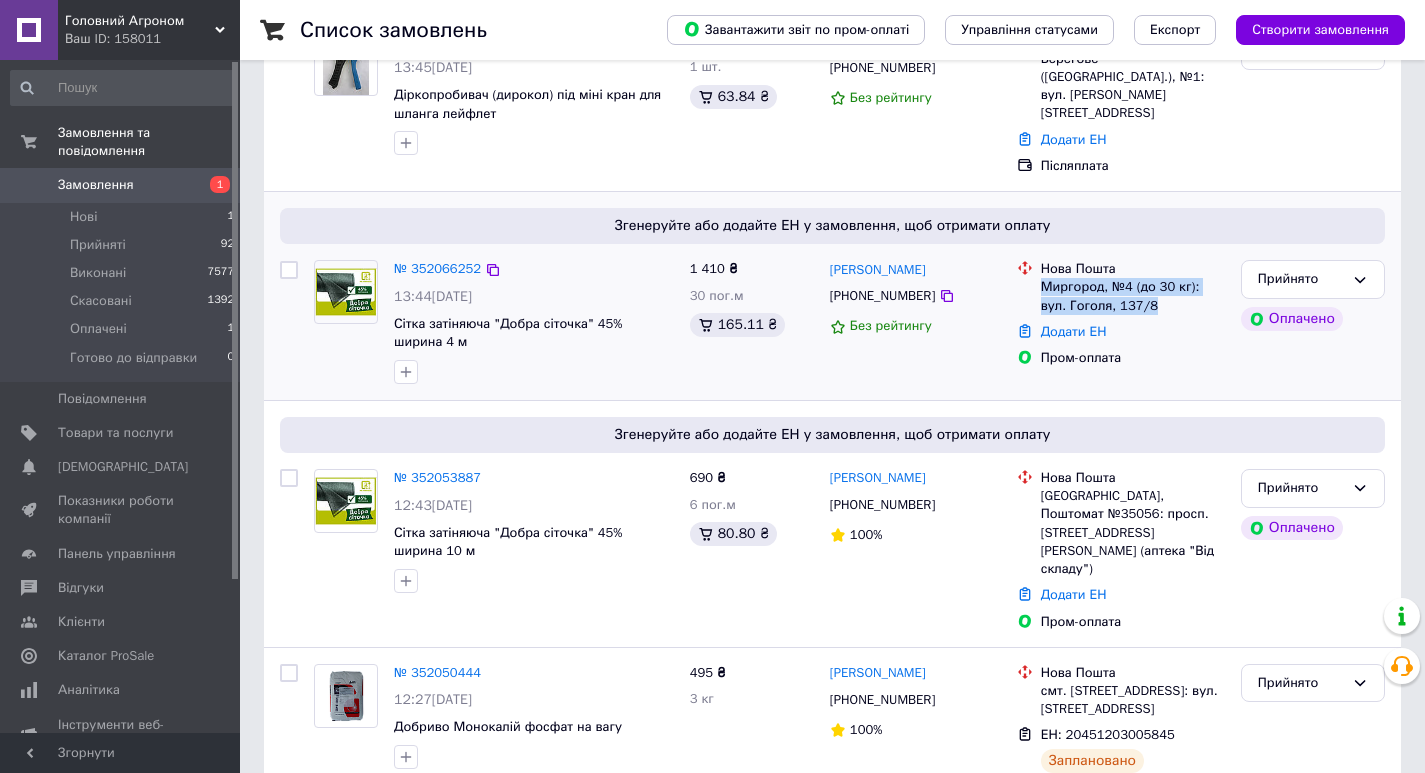 drag, startPoint x: 1128, startPoint y: 280, endPoint x: 1042, endPoint y: 271, distance: 86.46965 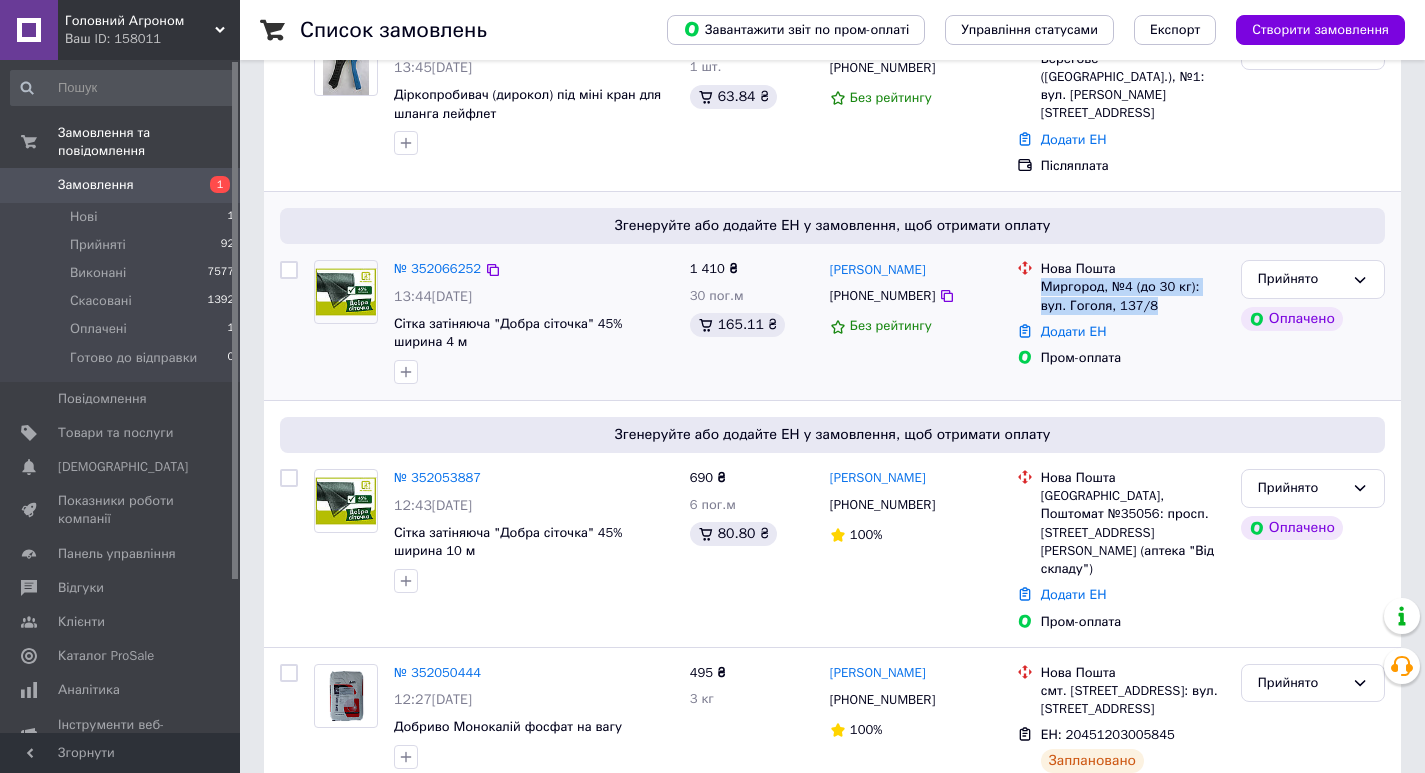 copy on "Миргород, №4 (до 30 кг): вул. Гоголя, 137/8" 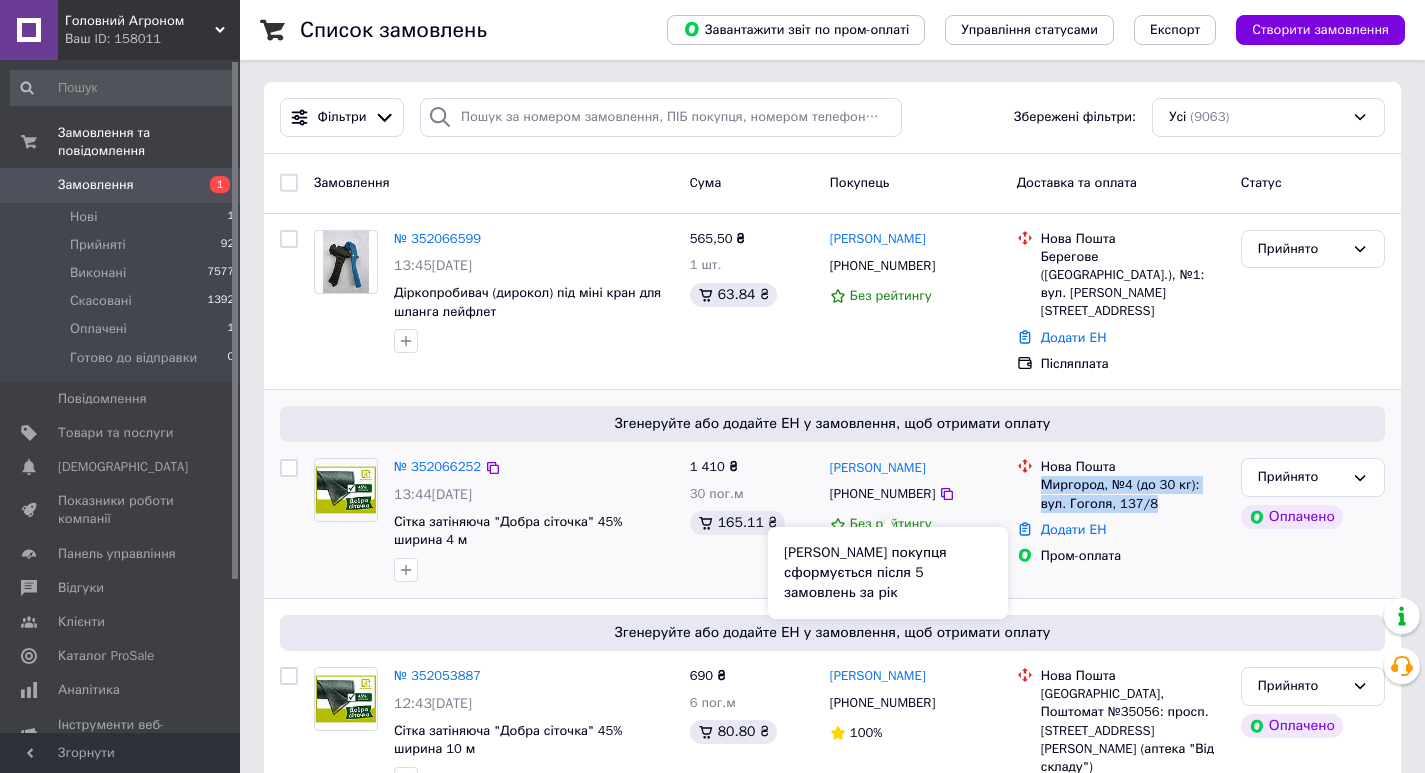 scroll, scrollTop: 0, scrollLeft: 0, axis: both 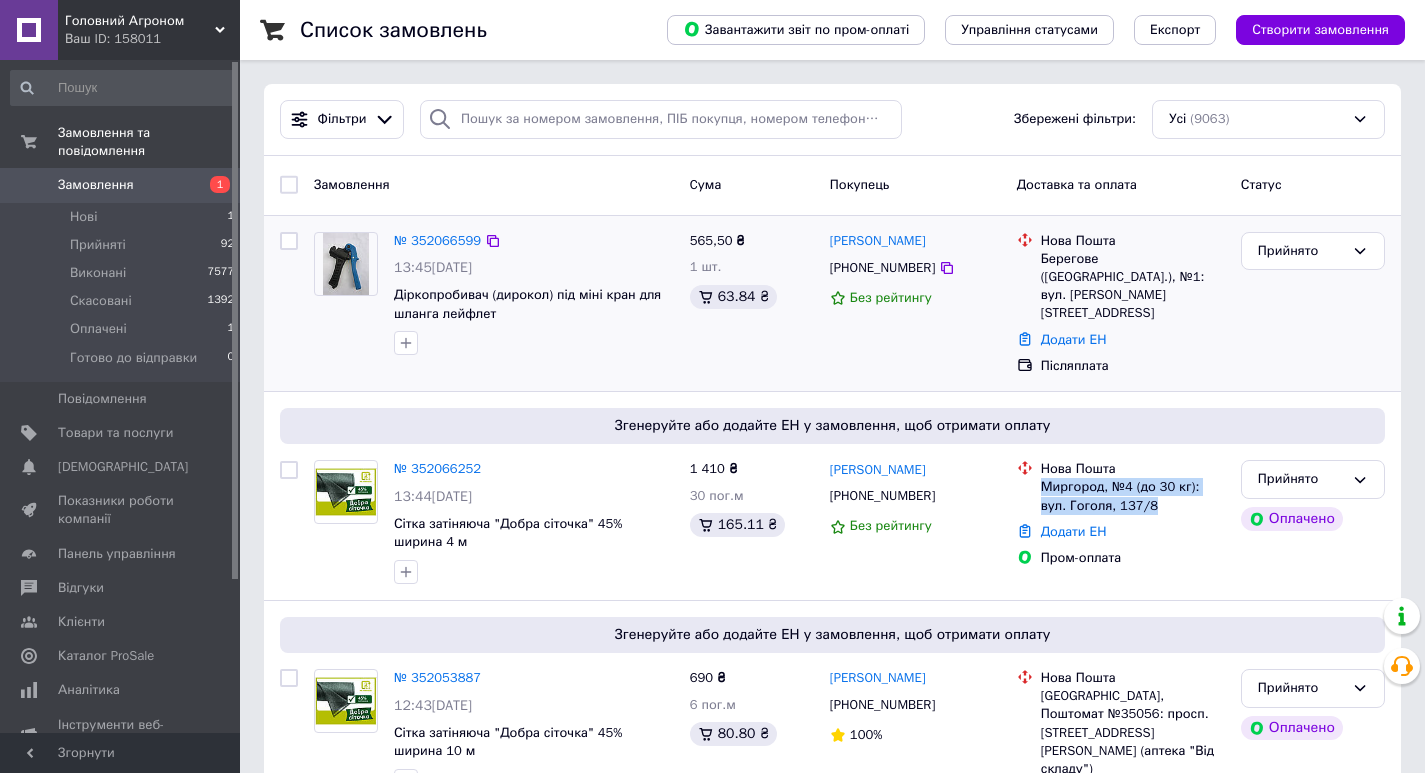 drag, startPoint x: 924, startPoint y: 242, endPoint x: 827, endPoint y: 240, distance: 97.020615 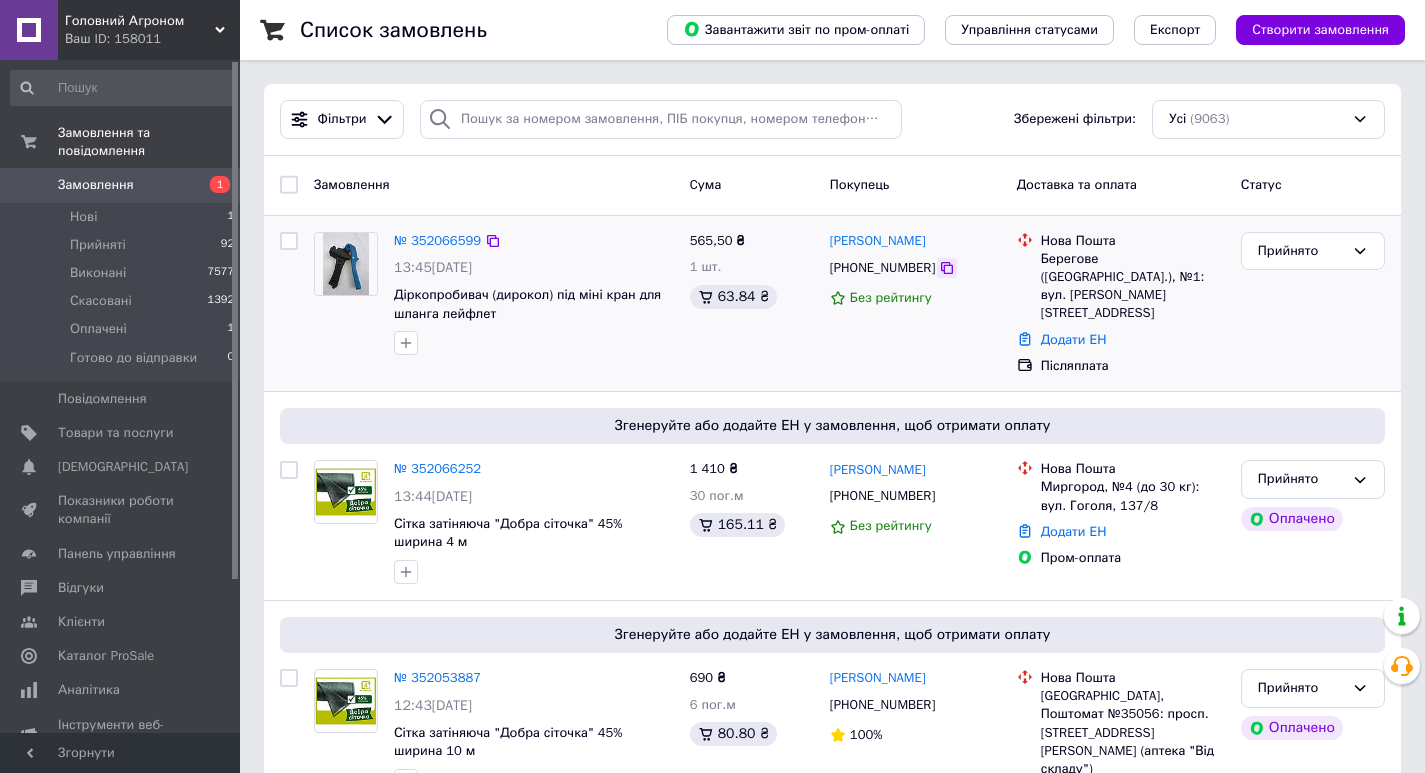 click 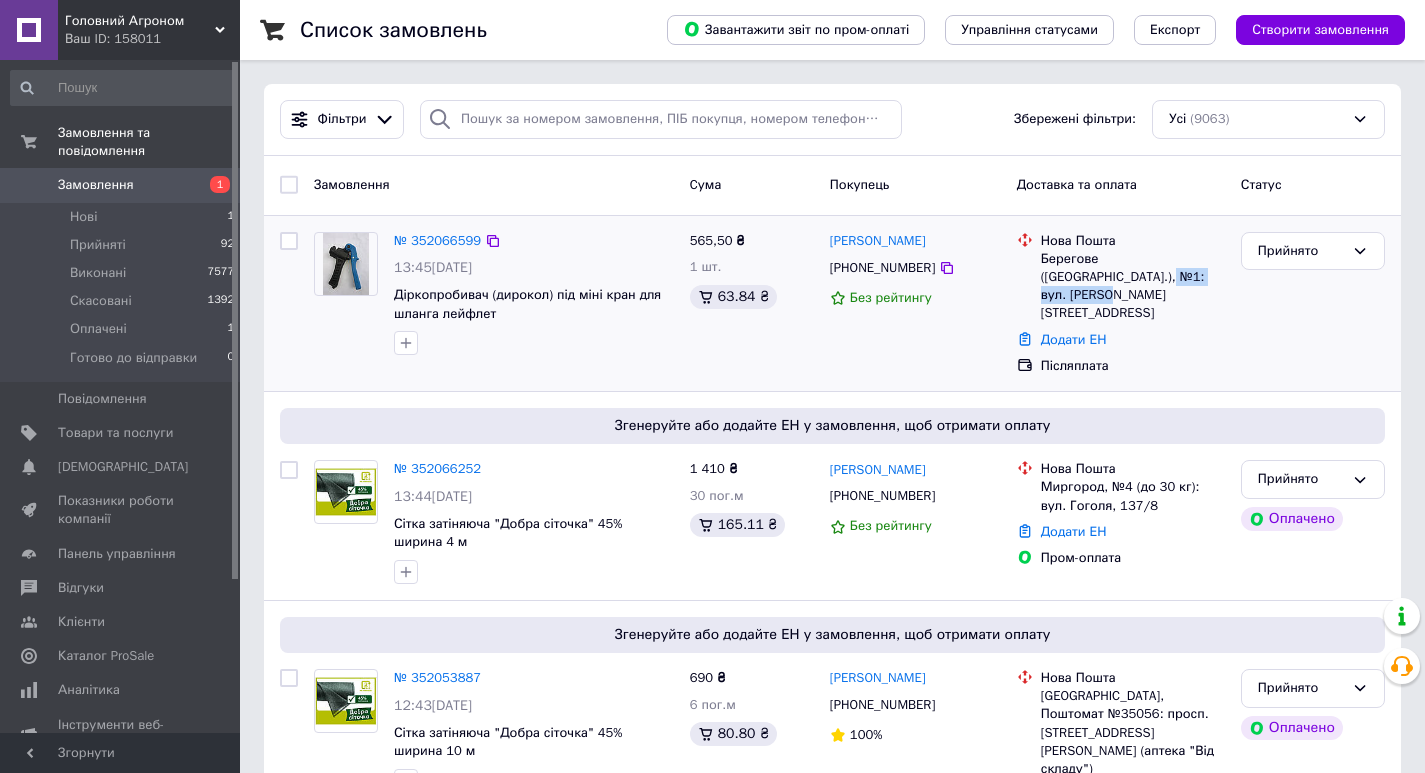 drag, startPoint x: 1157, startPoint y: 282, endPoint x: 1037, endPoint y: 275, distance: 120.203995 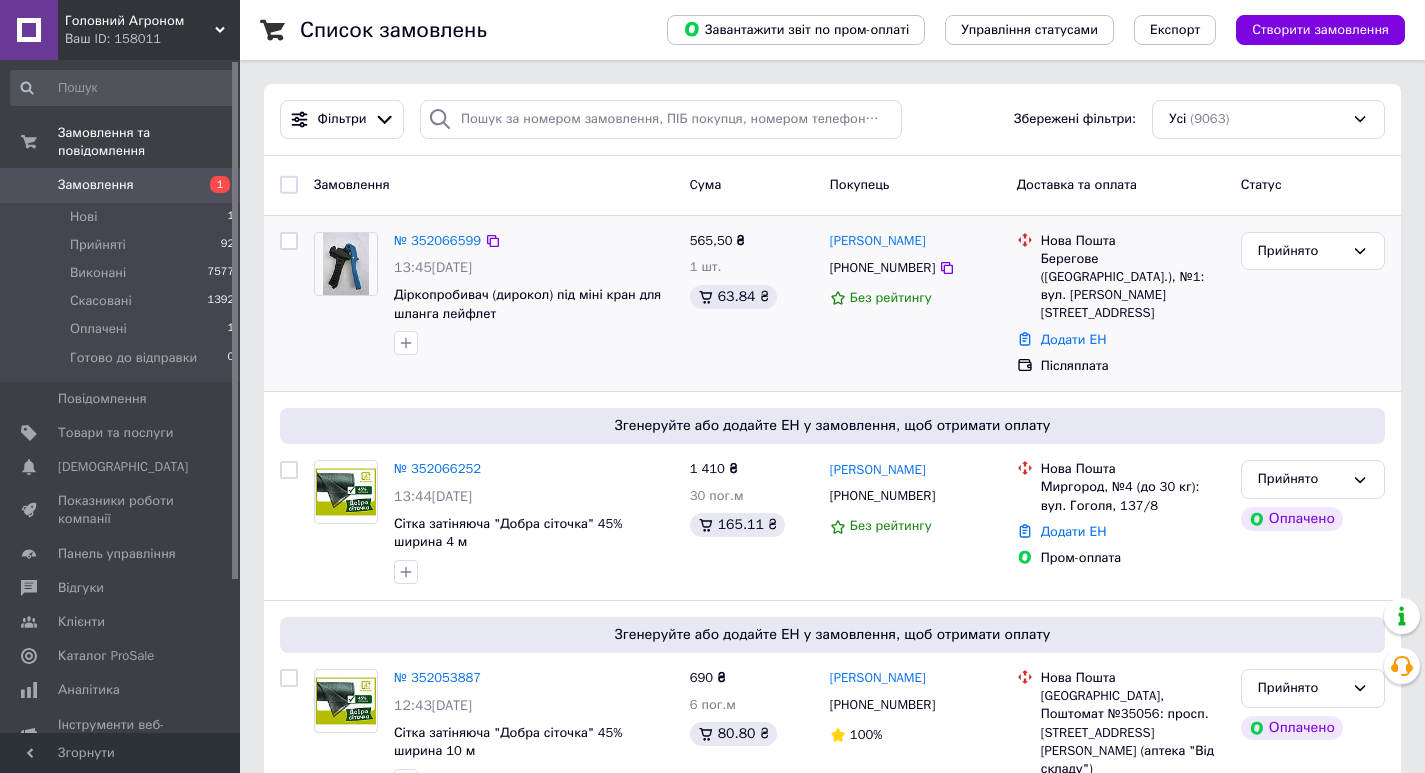 click on "Післяплата" at bounding box center [1133, 366] 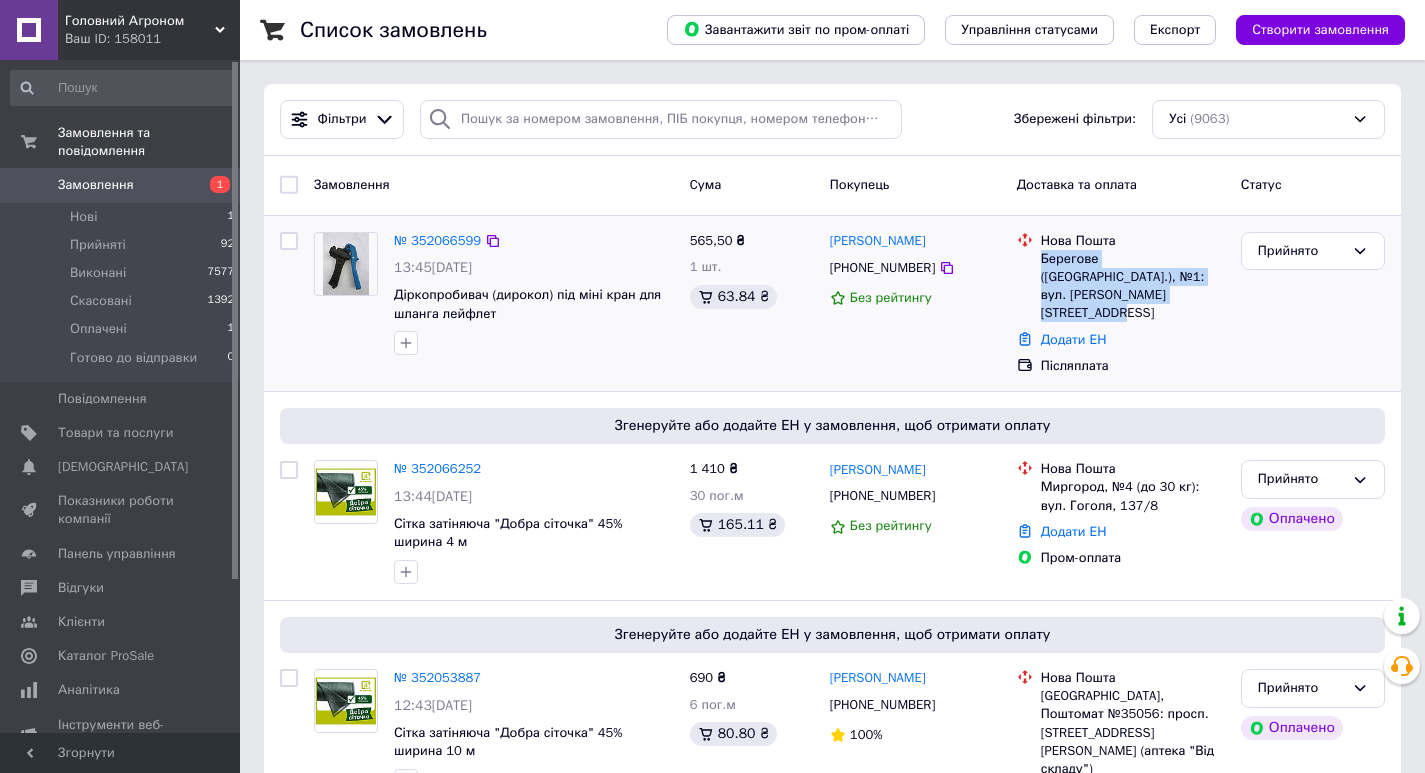 drag, startPoint x: 1169, startPoint y: 296, endPoint x: 1040, endPoint y: 260, distance: 133.9291 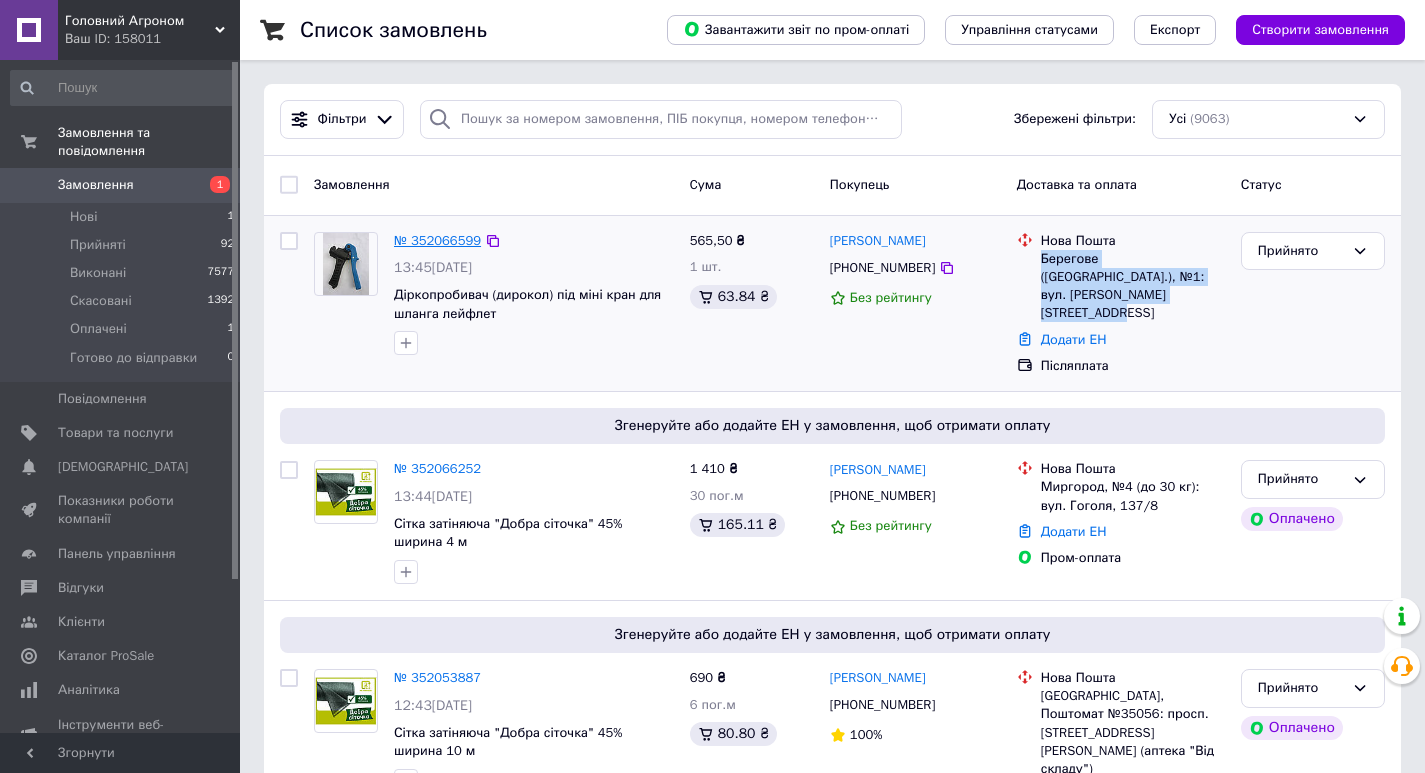 click on "№ 352066599" at bounding box center (437, 240) 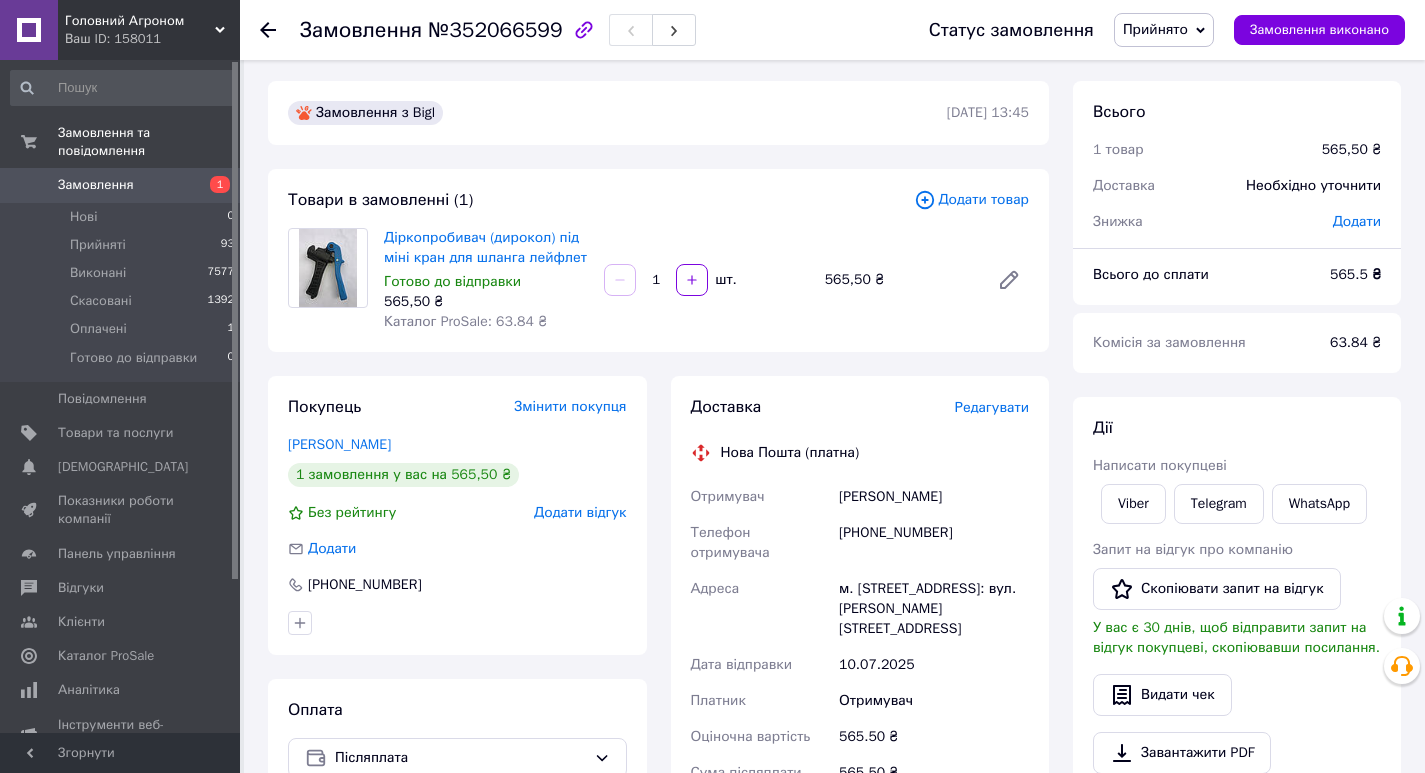 scroll, scrollTop: 0, scrollLeft: 0, axis: both 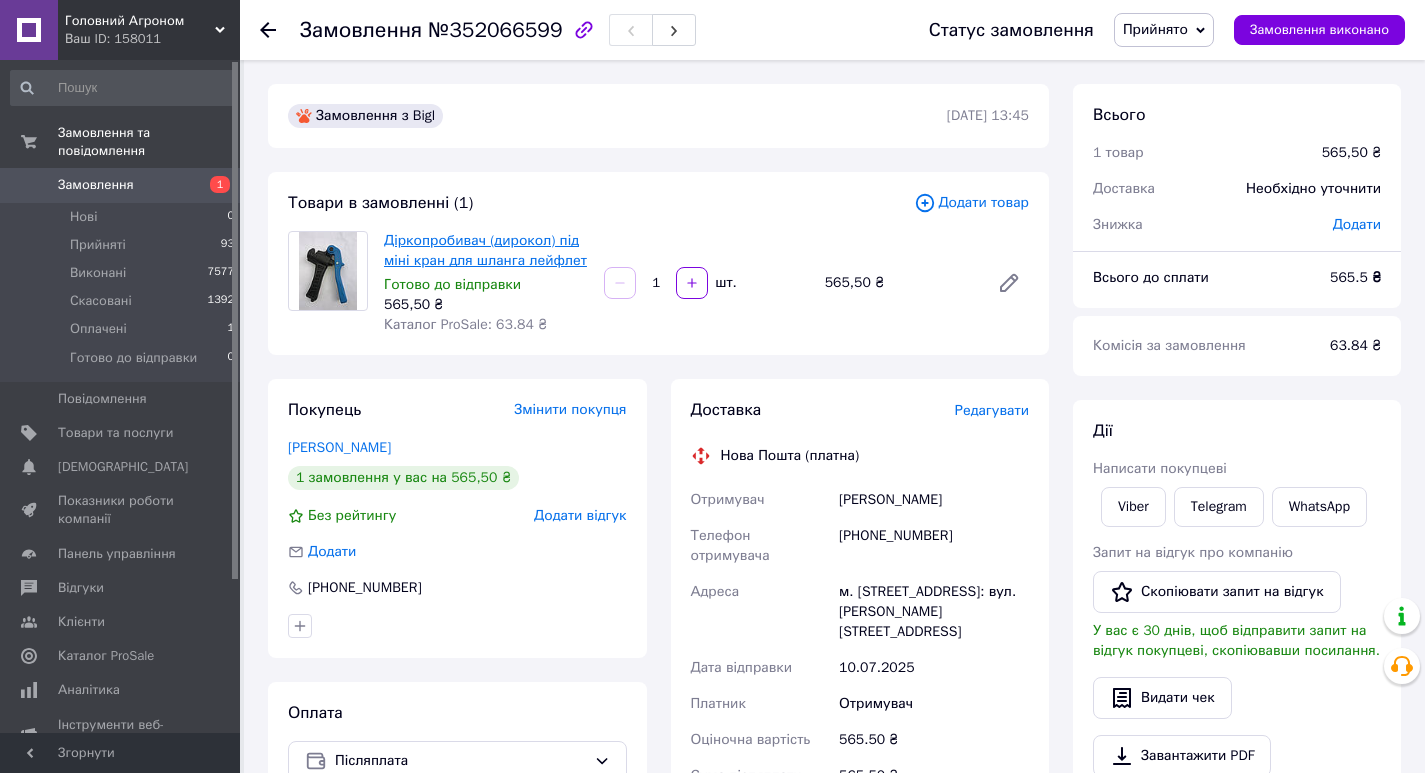 click on "Діркопробивач (дирокол) під міні кран для шланга лейфлет" at bounding box center [485, 250] 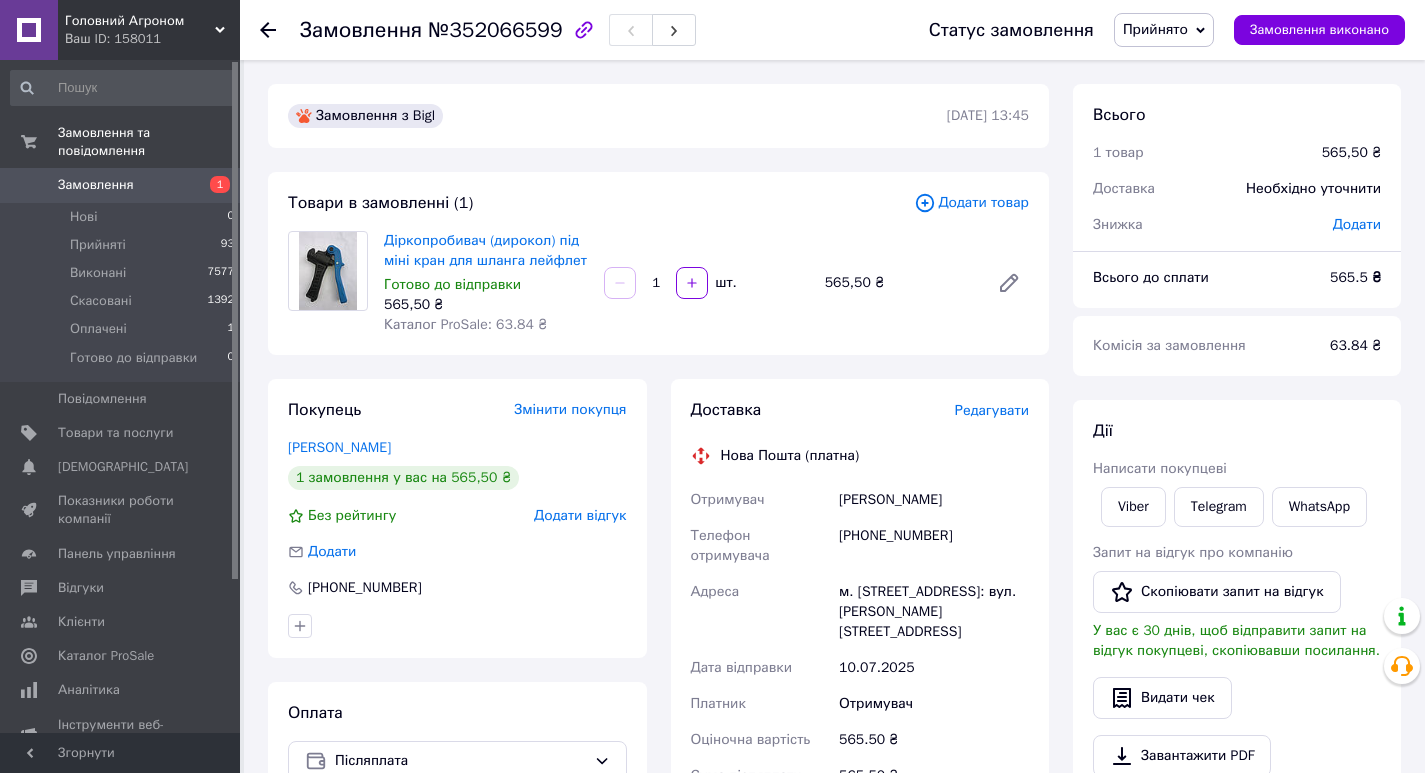 click 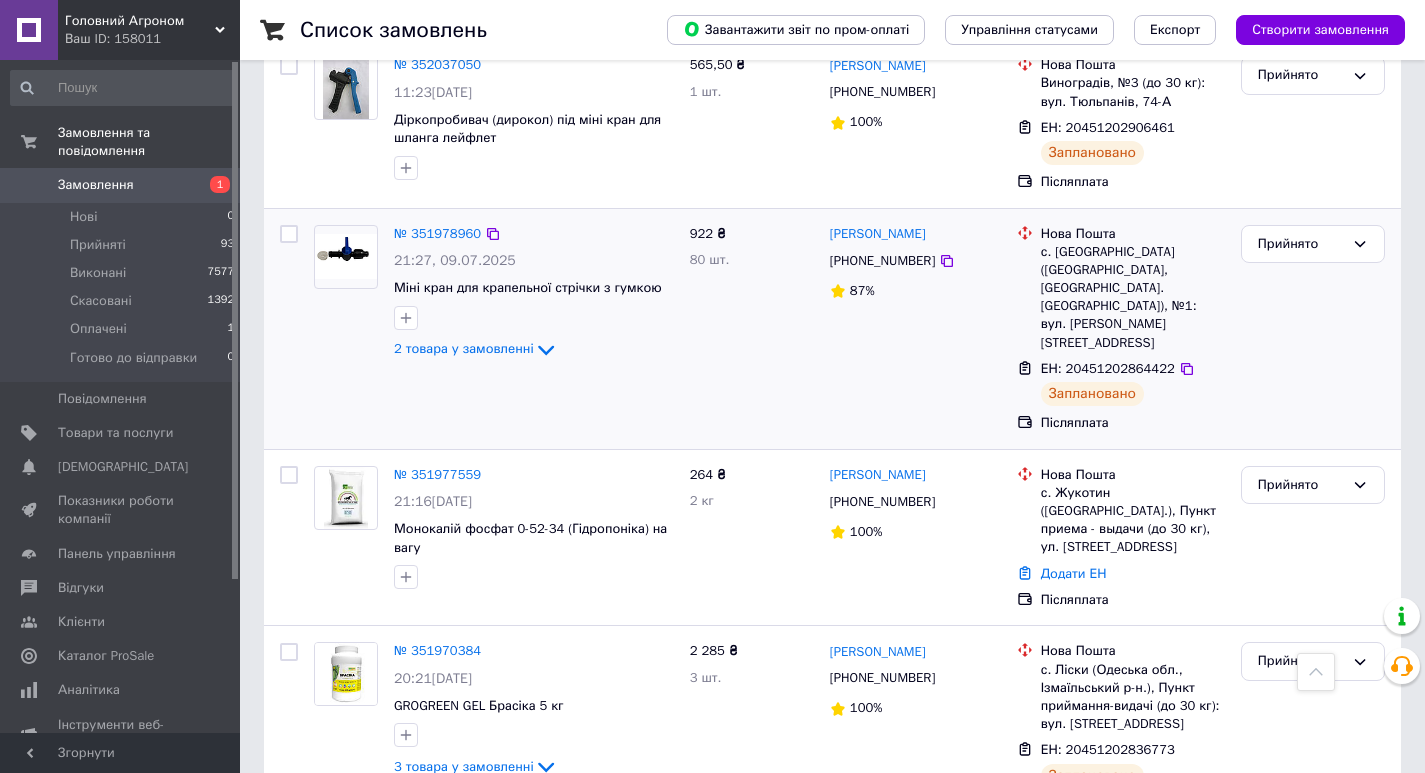 scroll, scrollTop: 1100, scrollLeft: 0, axis: vertical 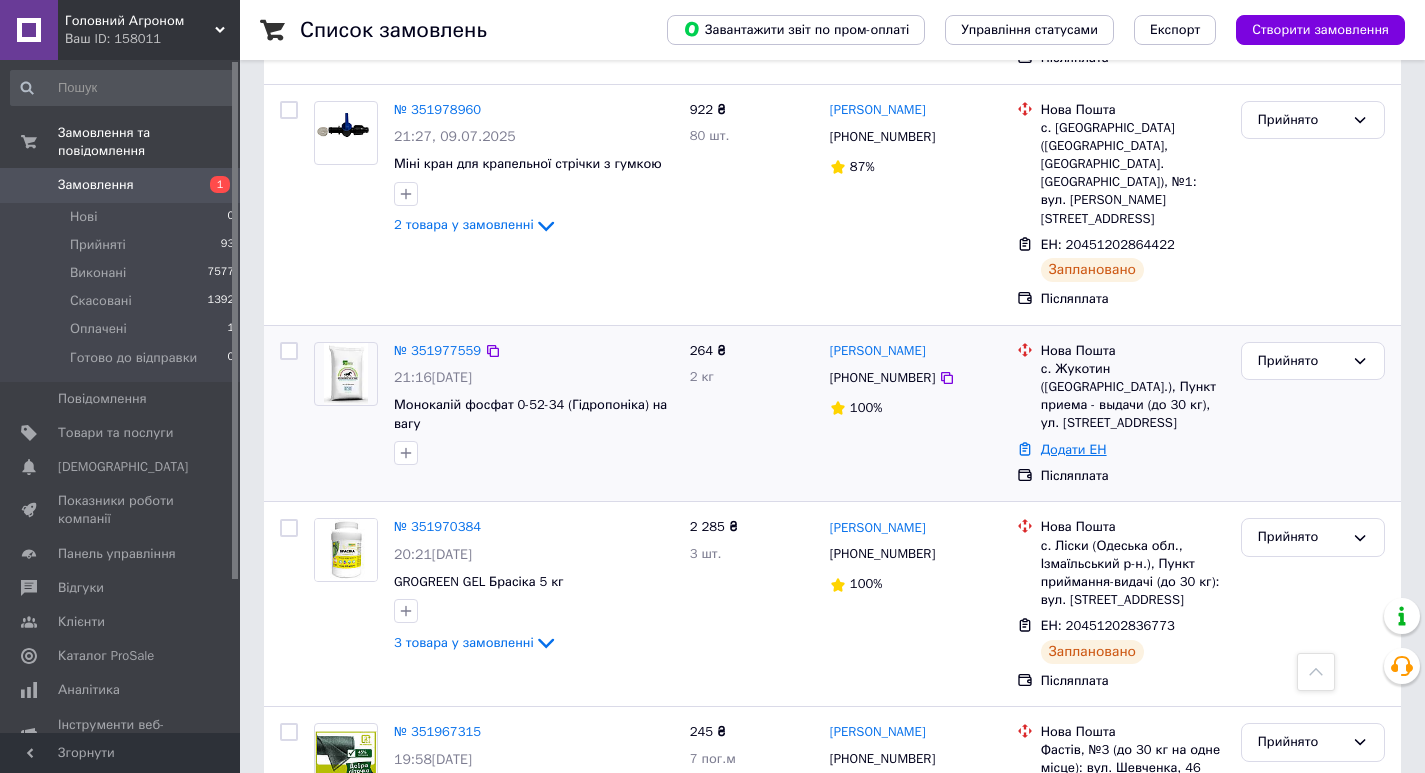click on "Додати ЕН" at bounding box center (1074, 449) 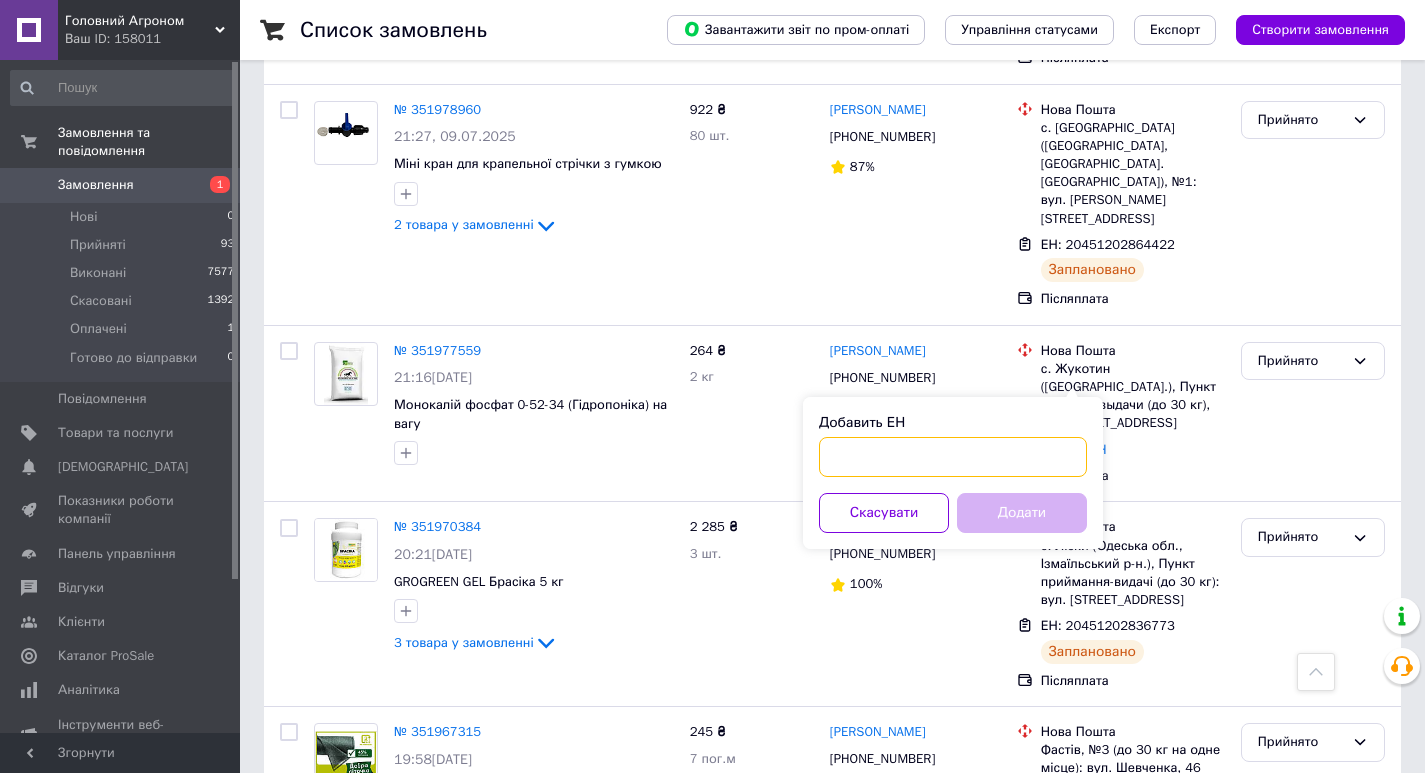 paste on "20451203091538" 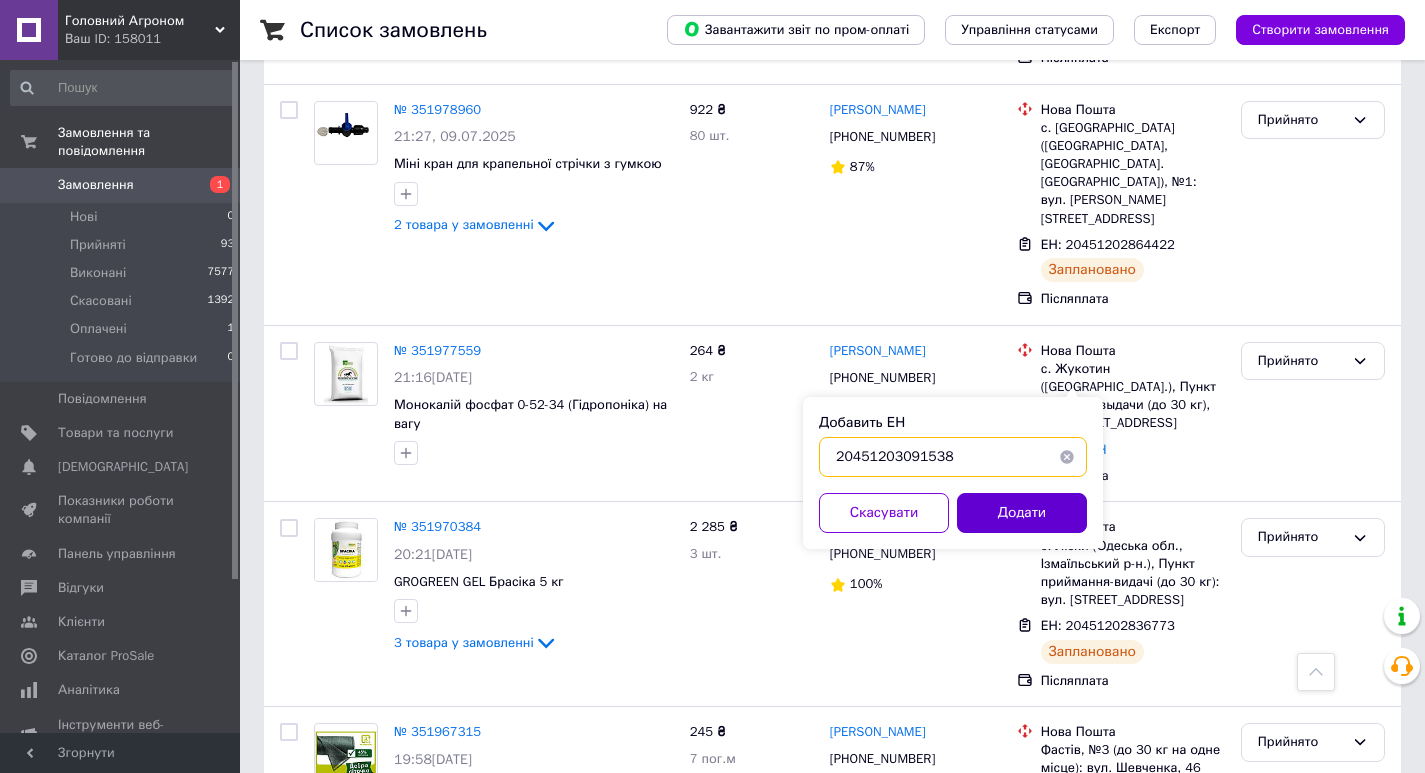 type on "20451203091538" 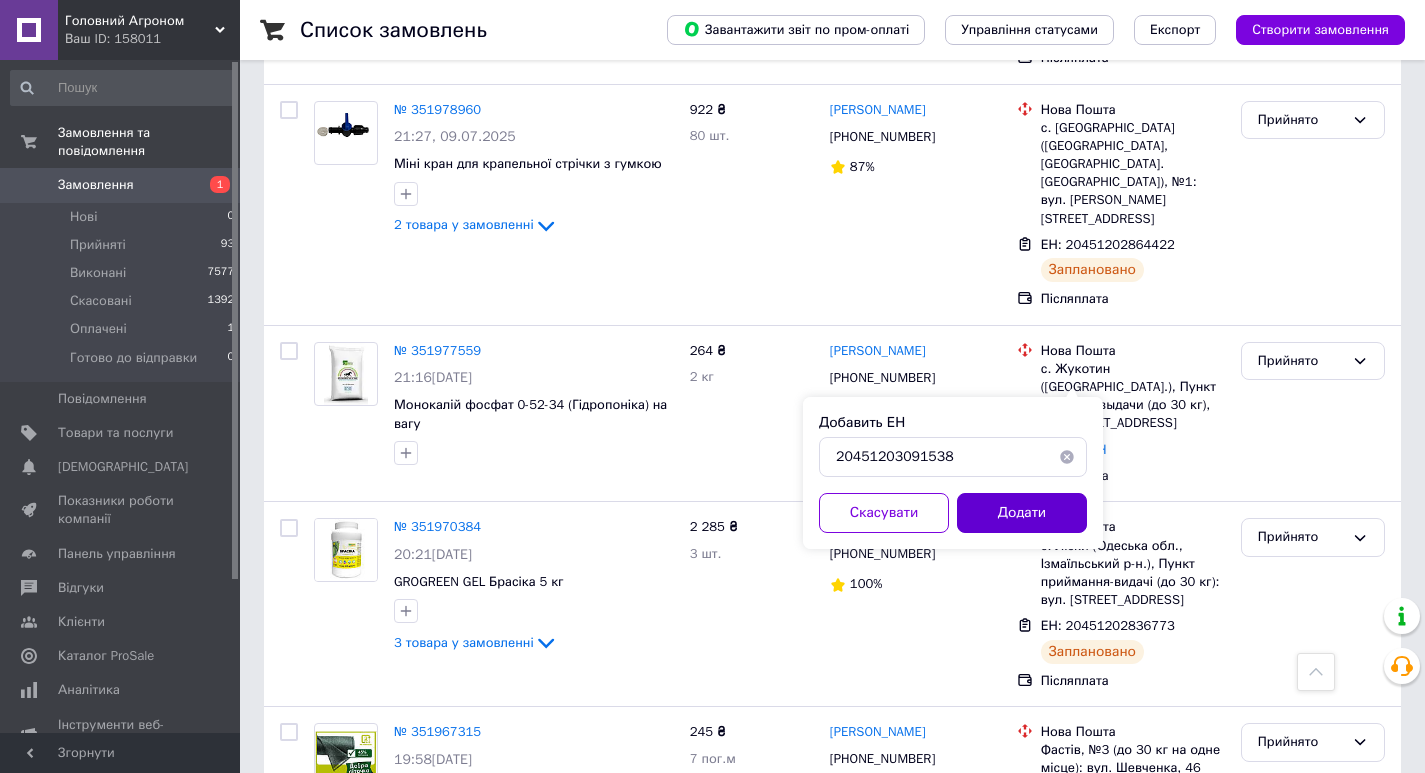 click on "Додати" at bounding box center (1022, 513) 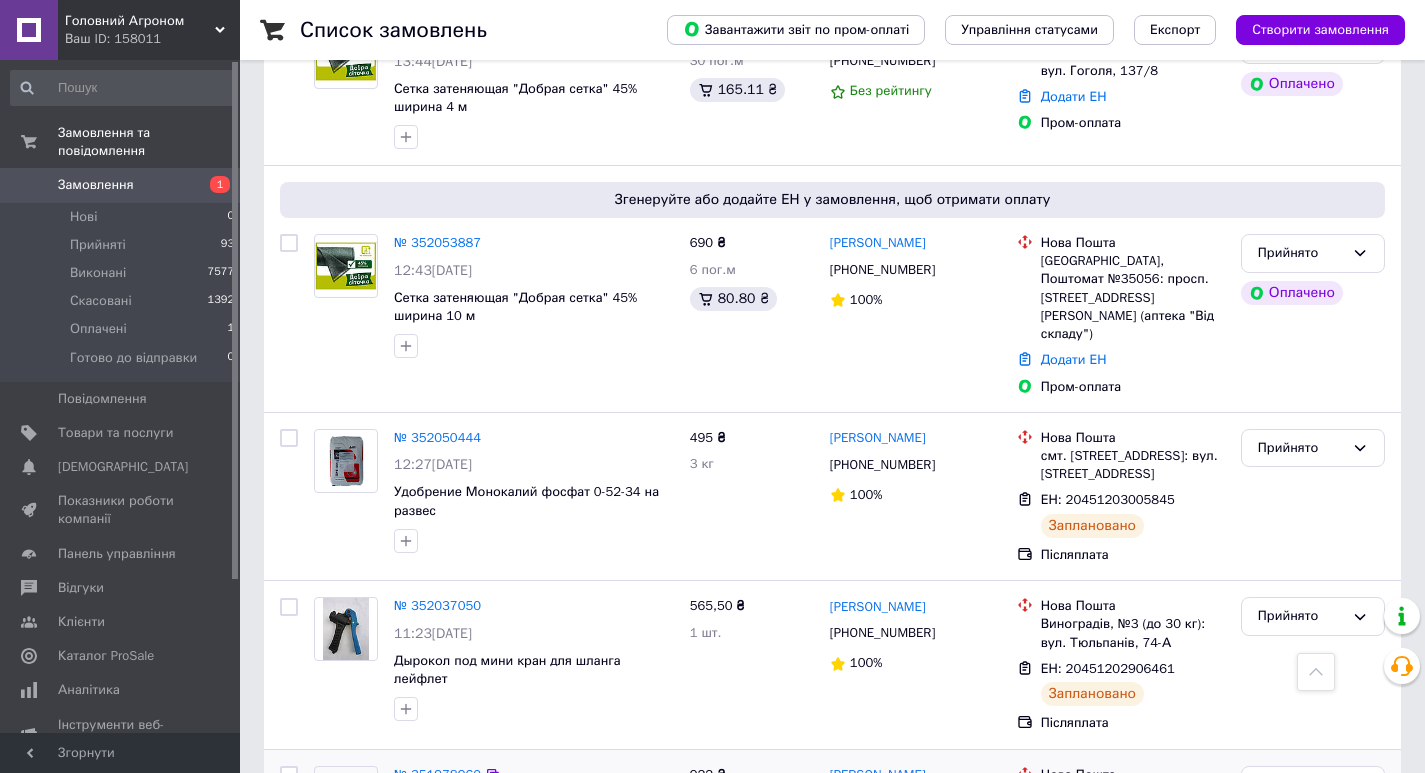 scroll, scrollTop: 400, scrollLeft: 0, axis: vertical 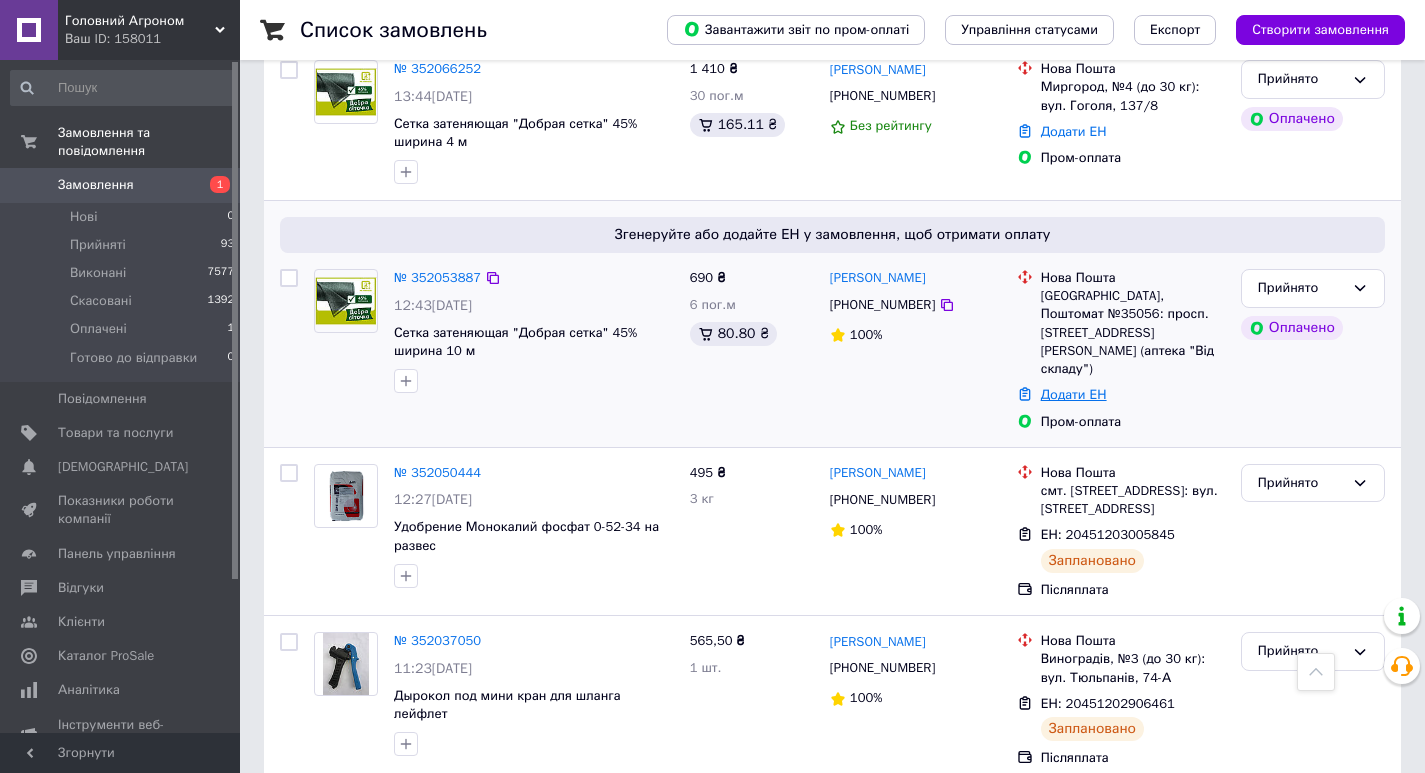 click on "Додати ЕН" at bounding box center [1074, 394] 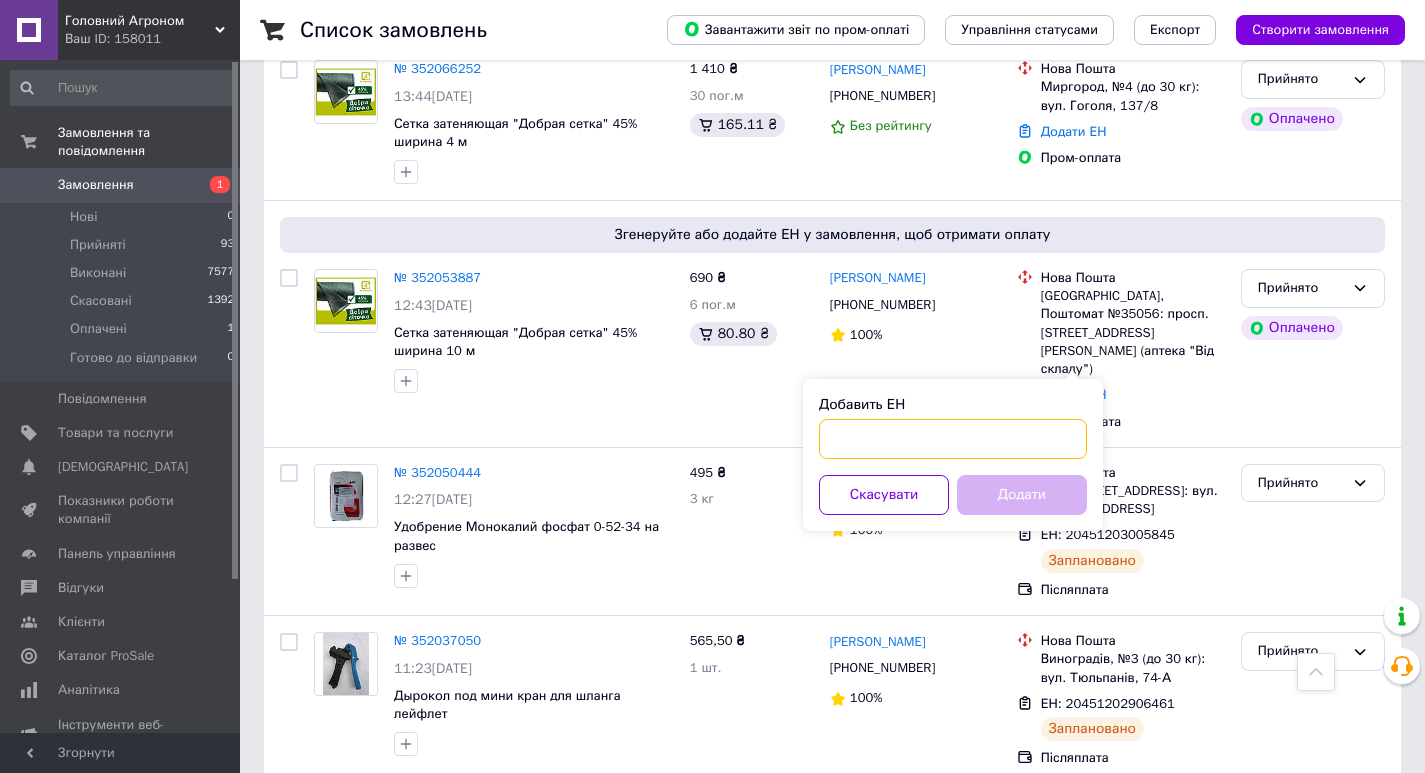paste on "20451203108420" 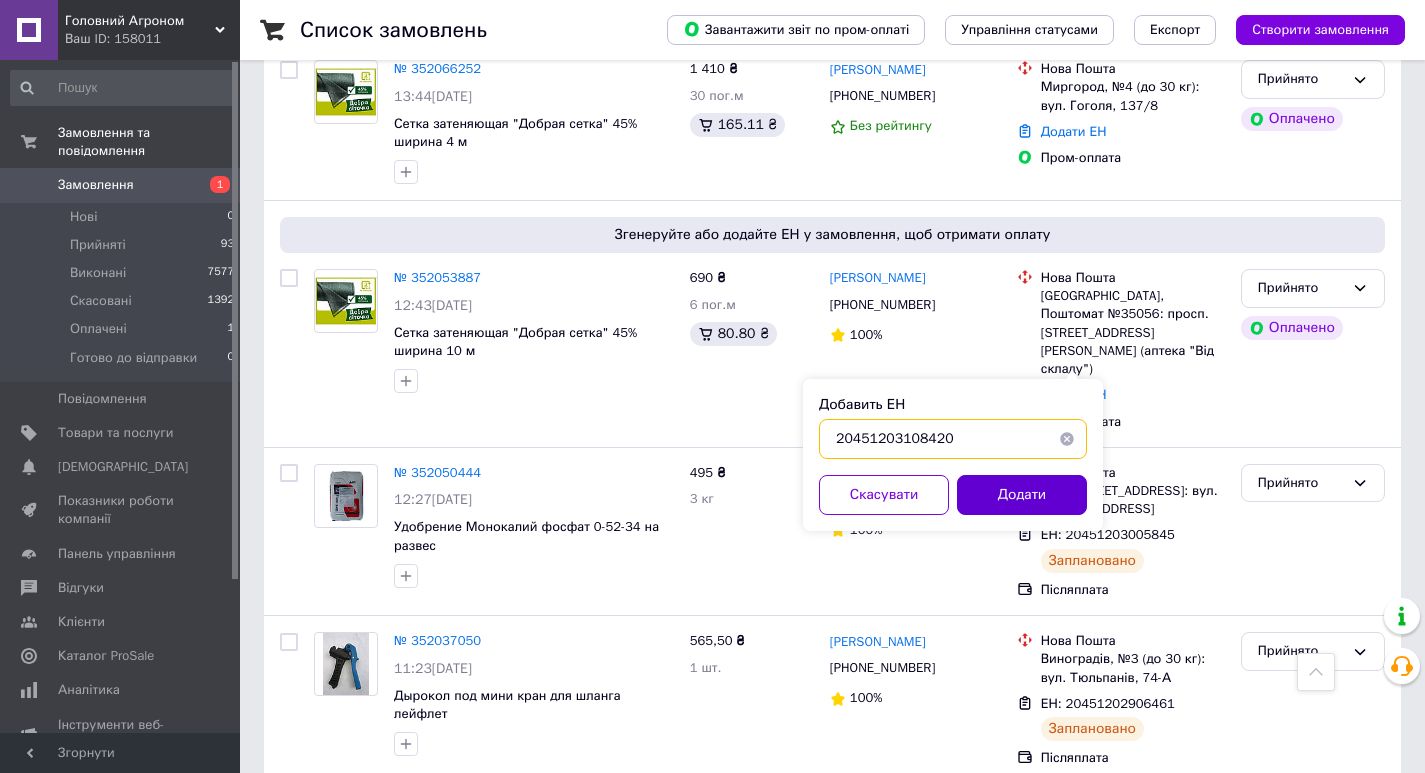 type on "20451203108420" 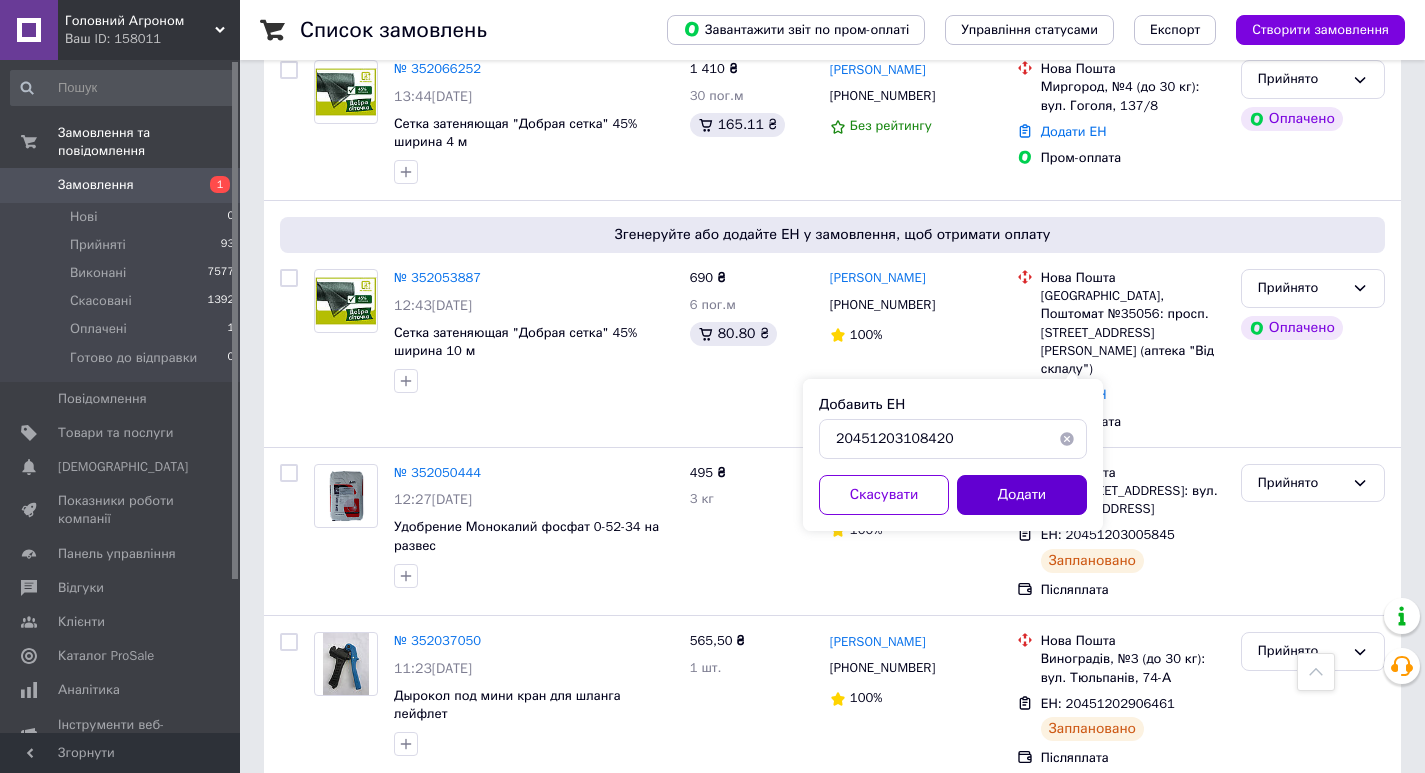 click on "Додати" at bounding box center [1022, 495] 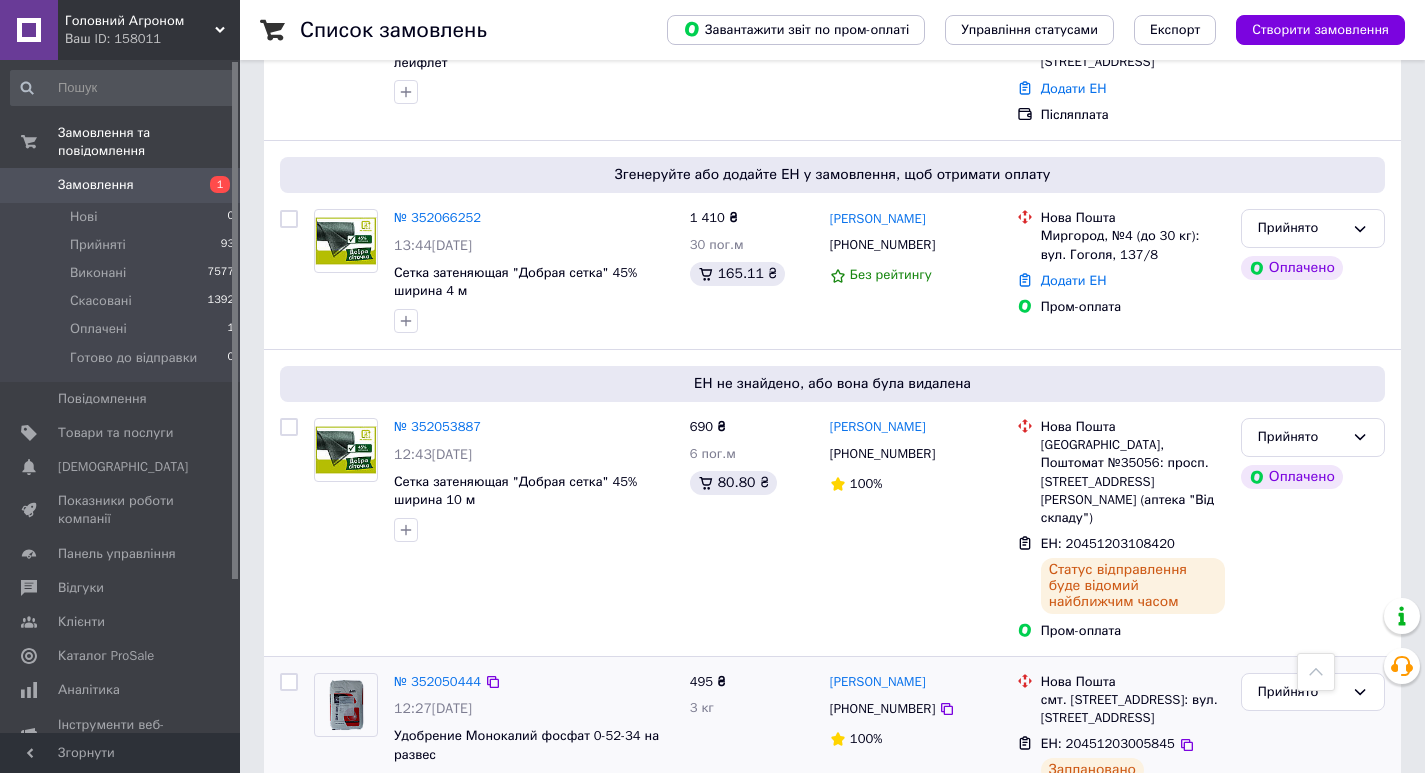 scroll, scrollTop: 200, scrollLeft: 0, axis: vertical 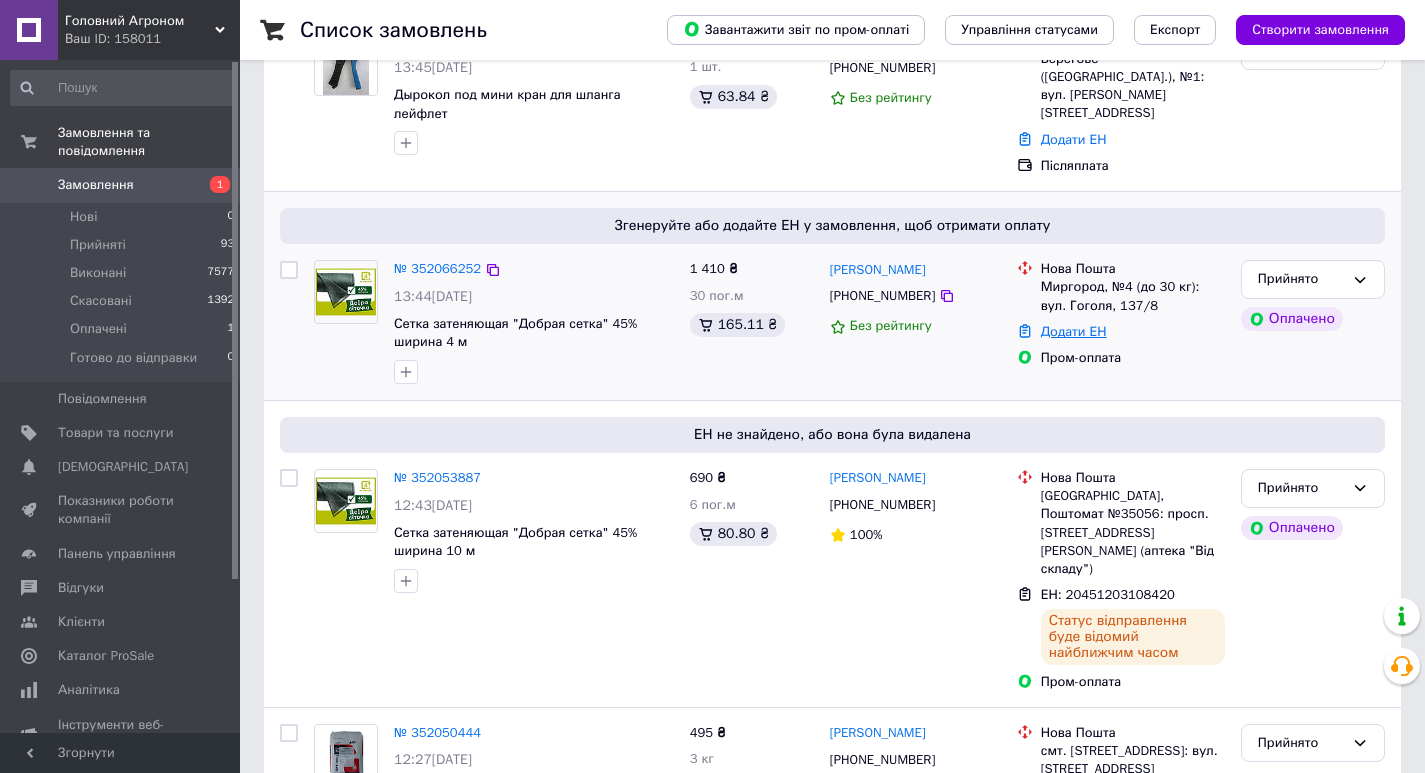 click on "Додати ЕН" at bounding box center (1074, 331) 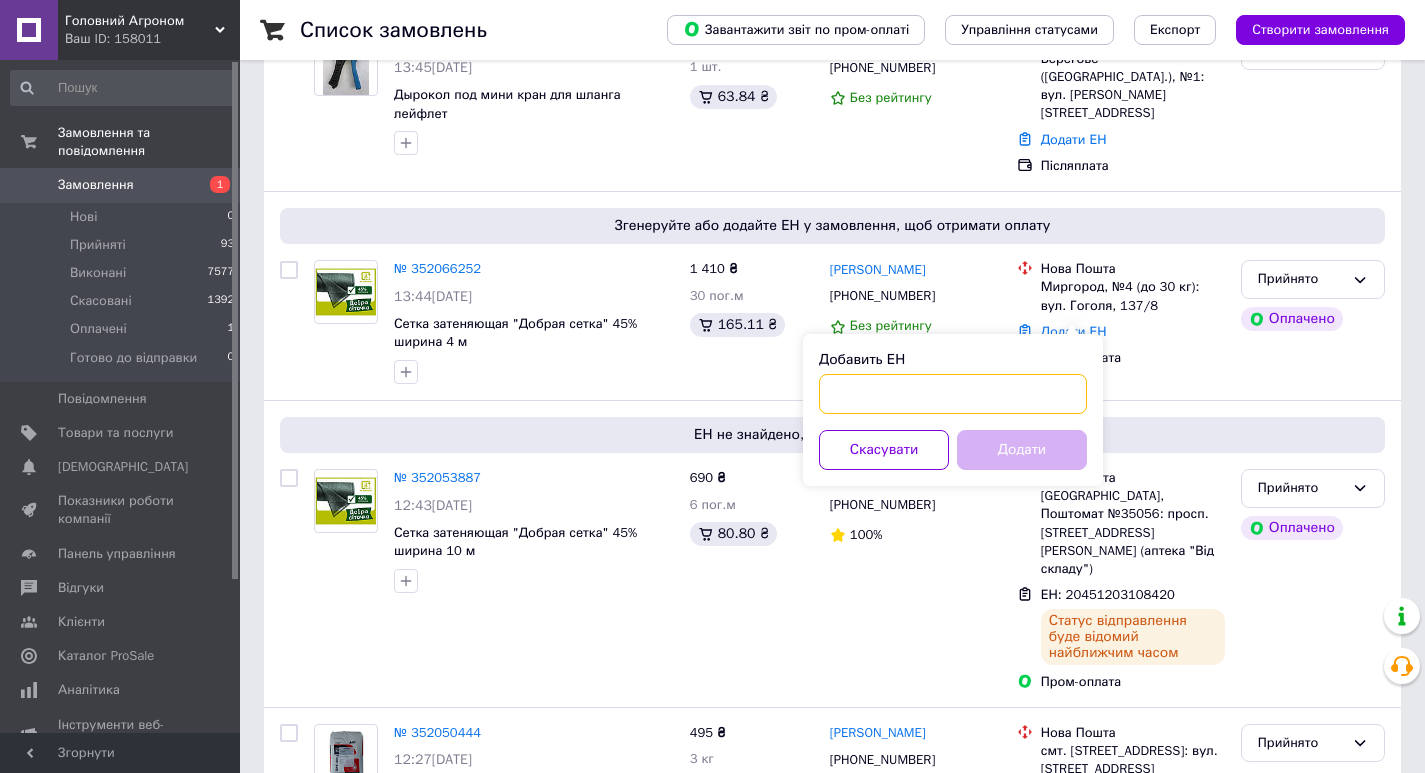 paste on "20451203110988" 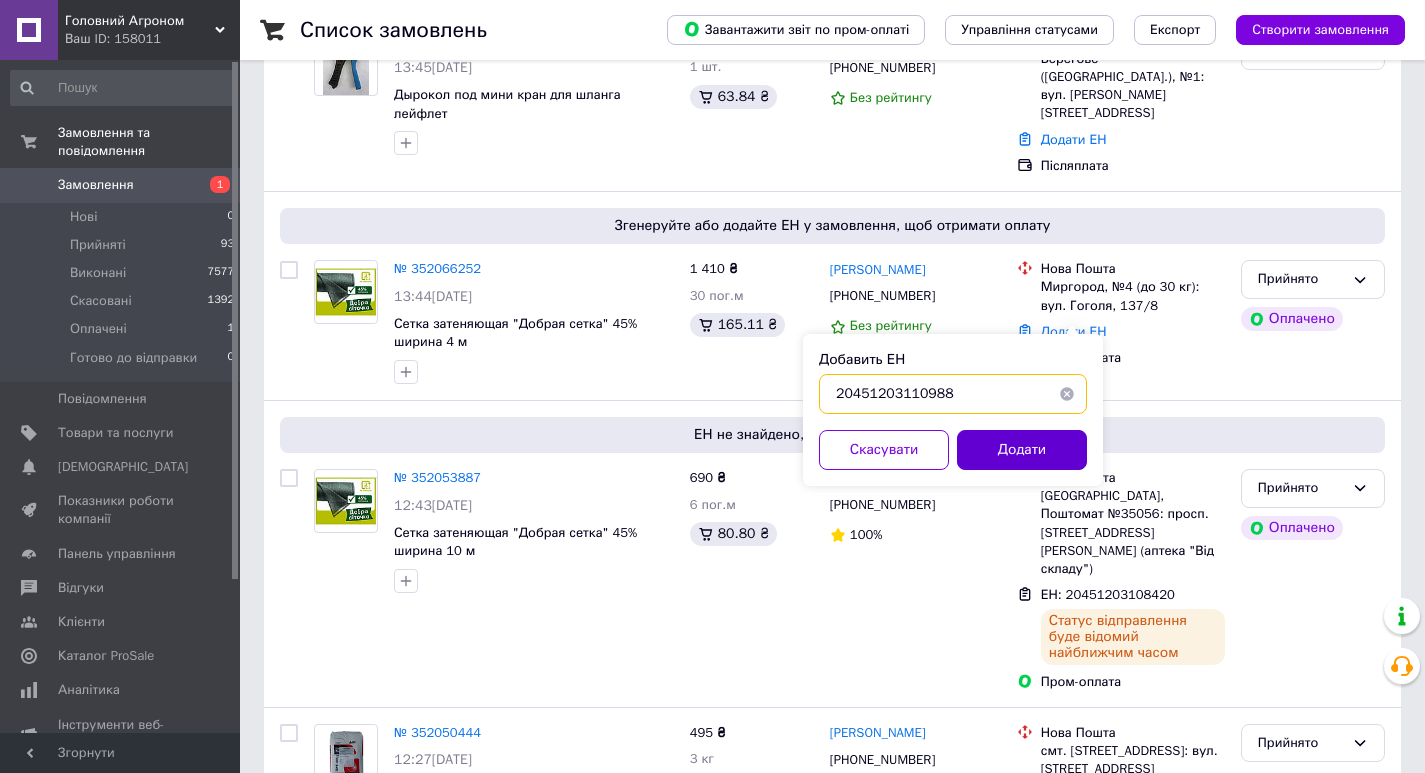type on "20451203110988" 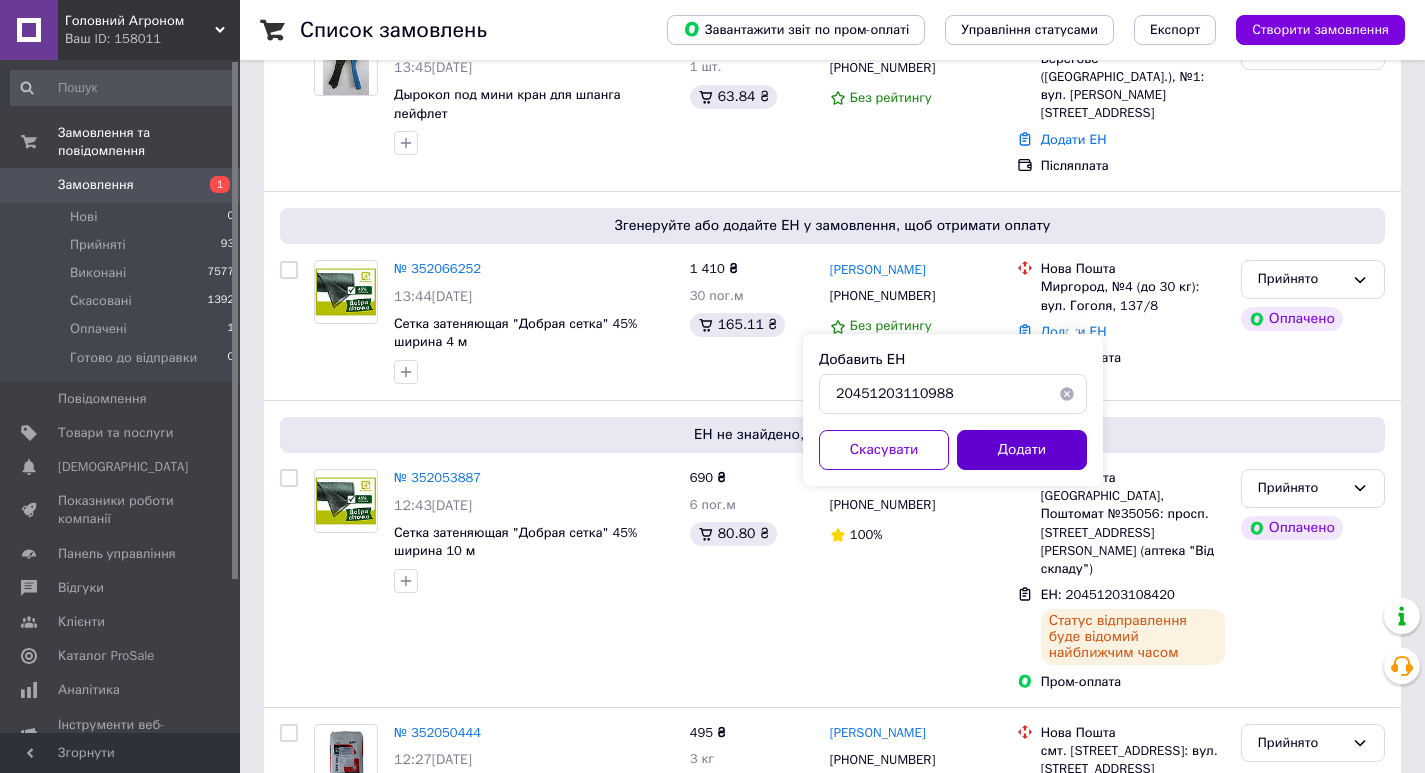 click on "Додати" at bounding box center (1022, 450) 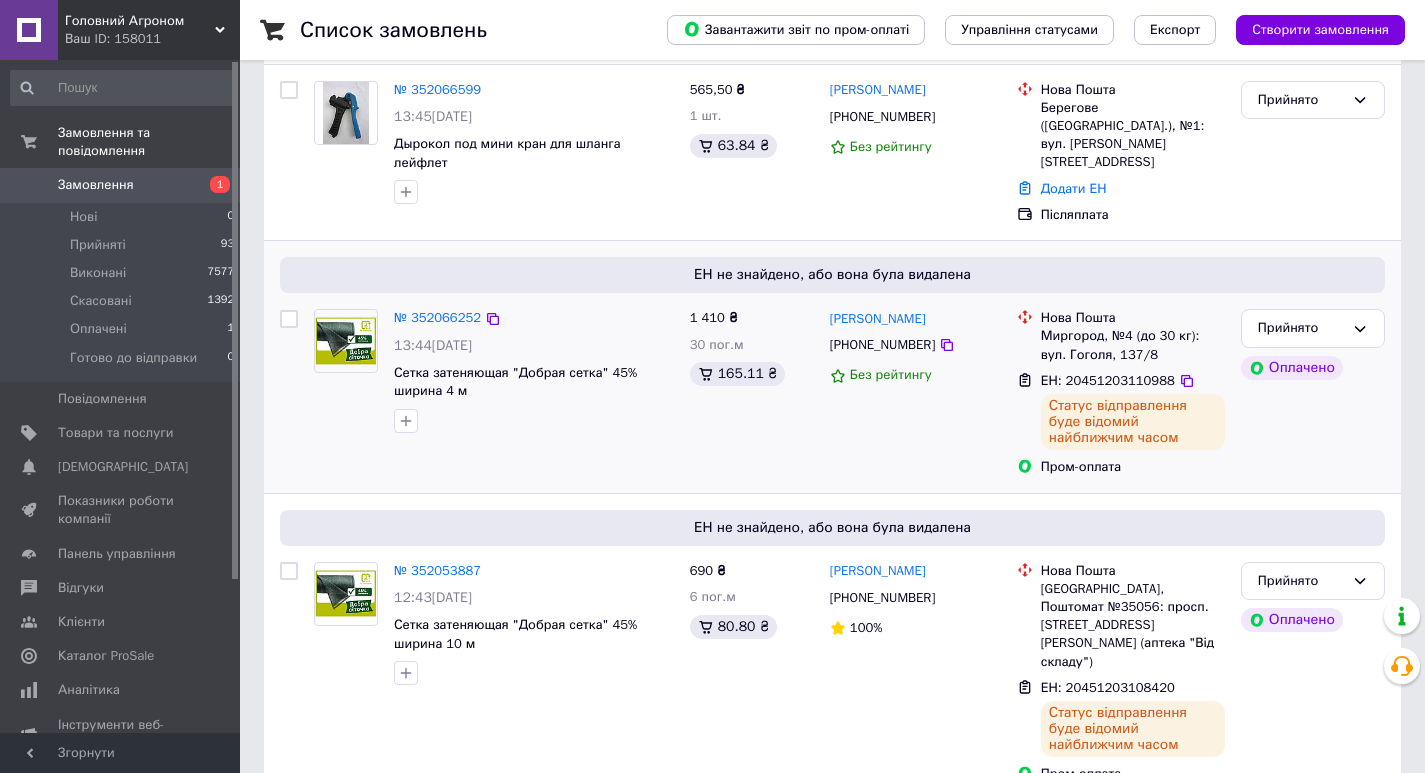 scroll, scrollTop: 0, scrollLeft: 0, axis: both 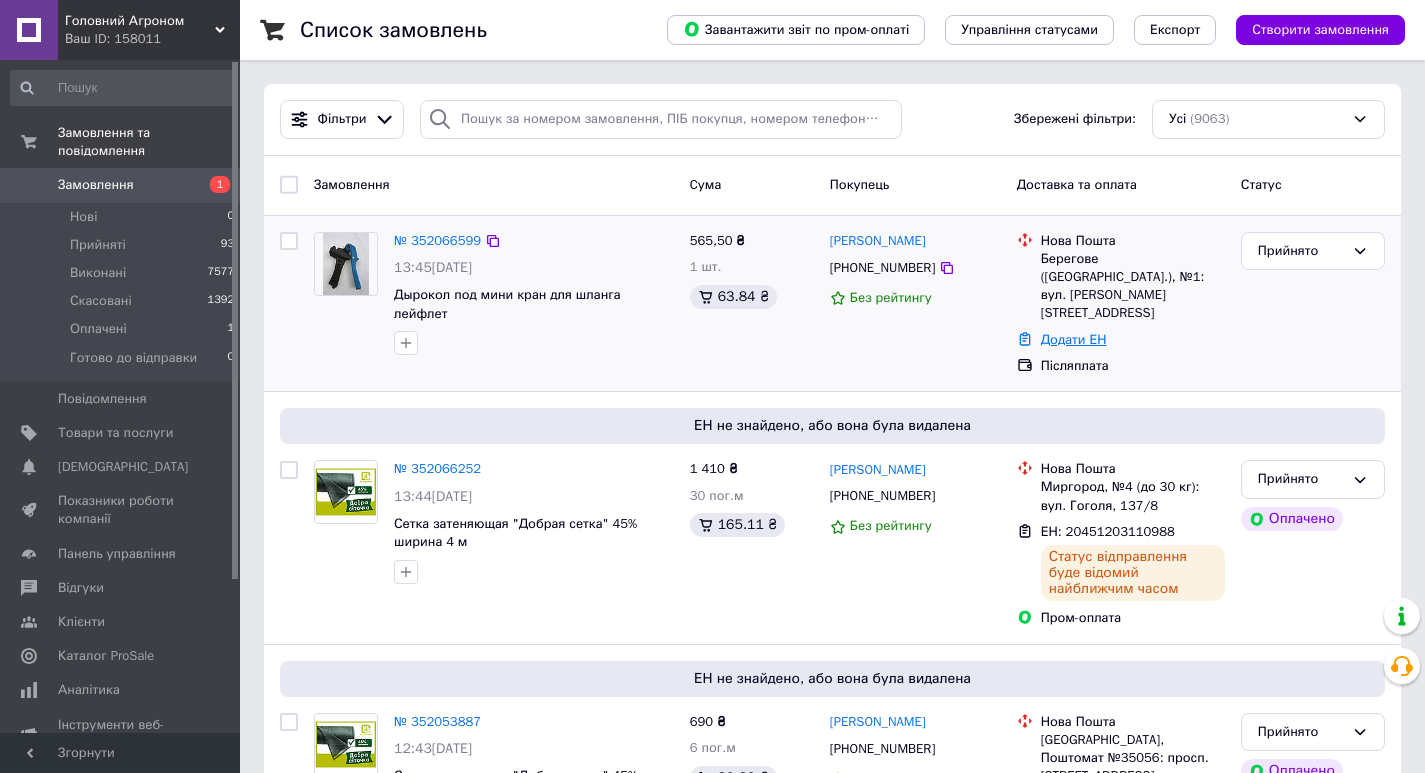 click on "Додати ЕН" at bounding box center [1074, 339] 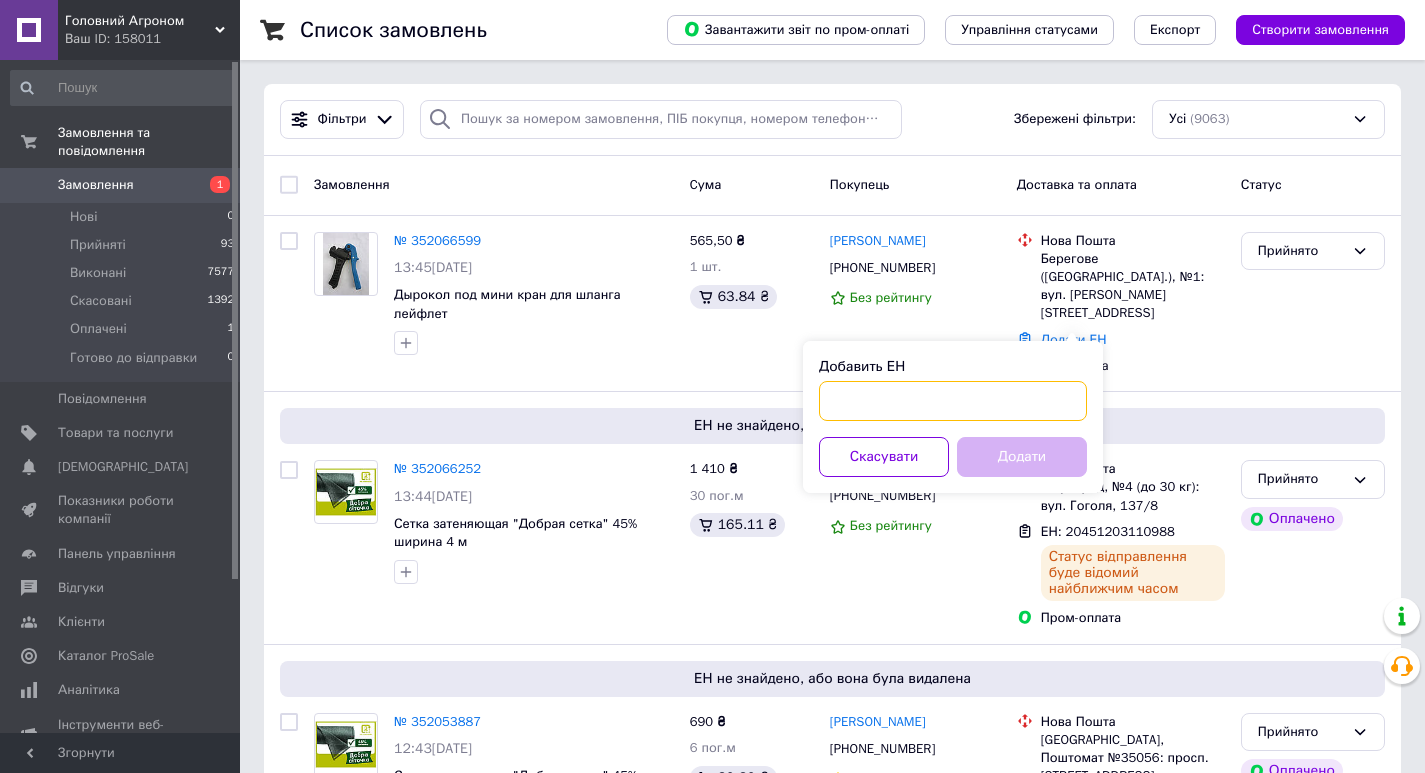 paste on "20451203113791" 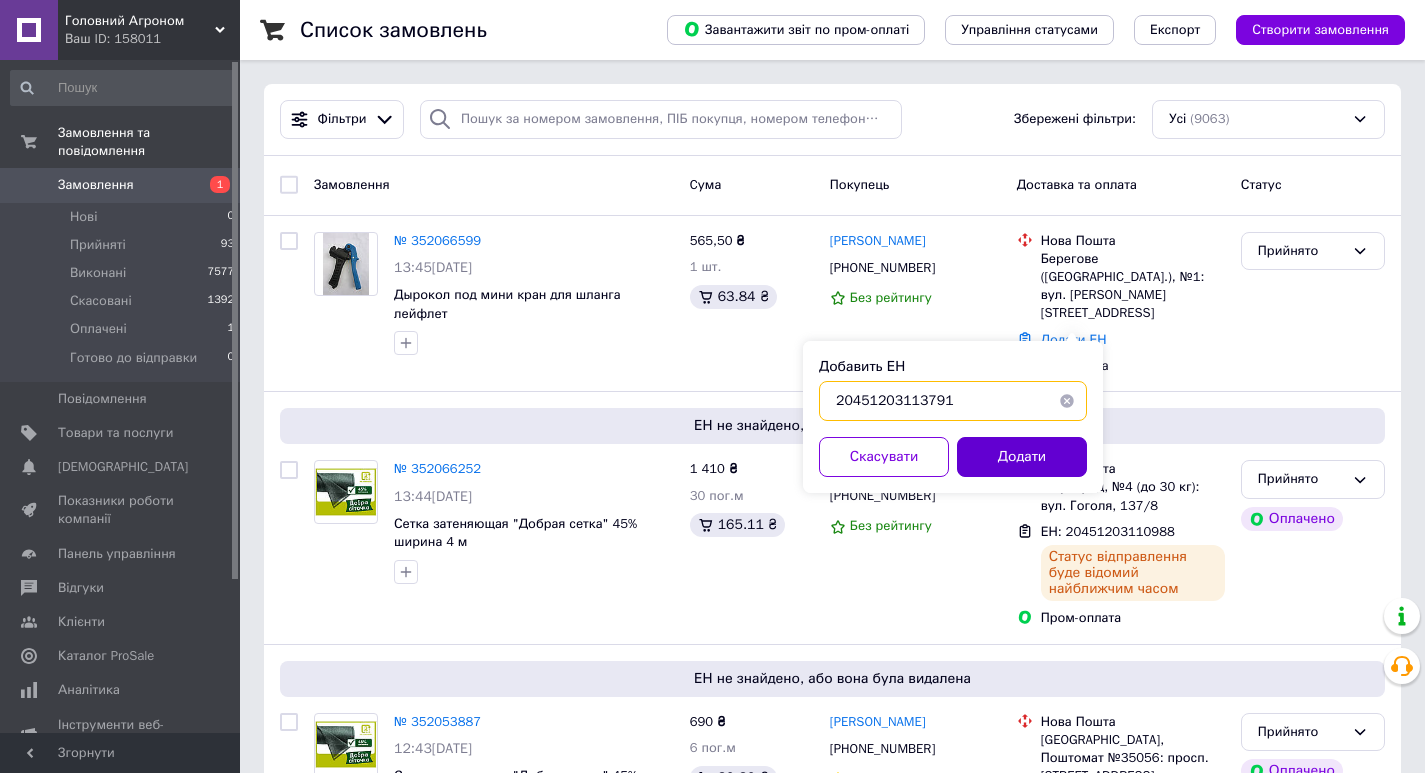 type on "20451203113791" 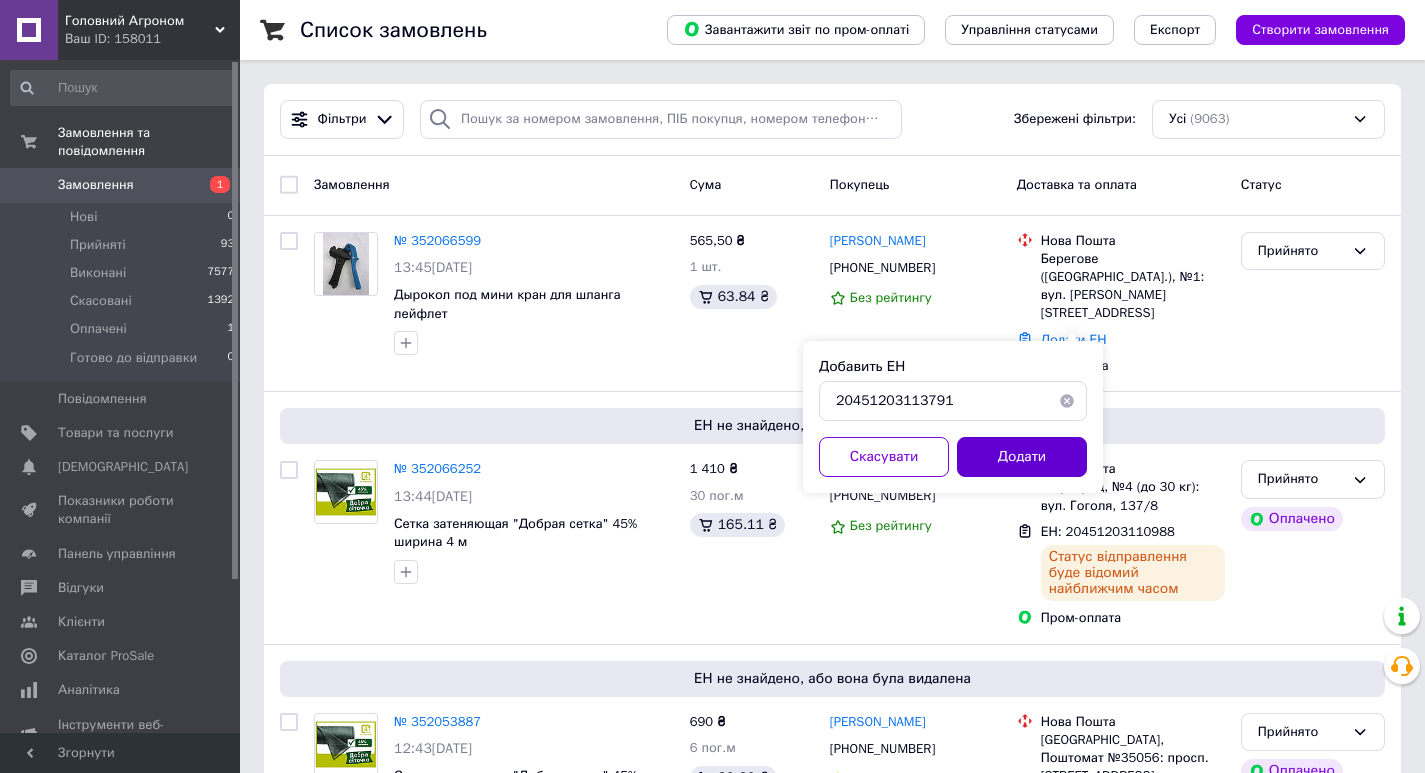 click on "Додати" at bounding box center (1022, 457) 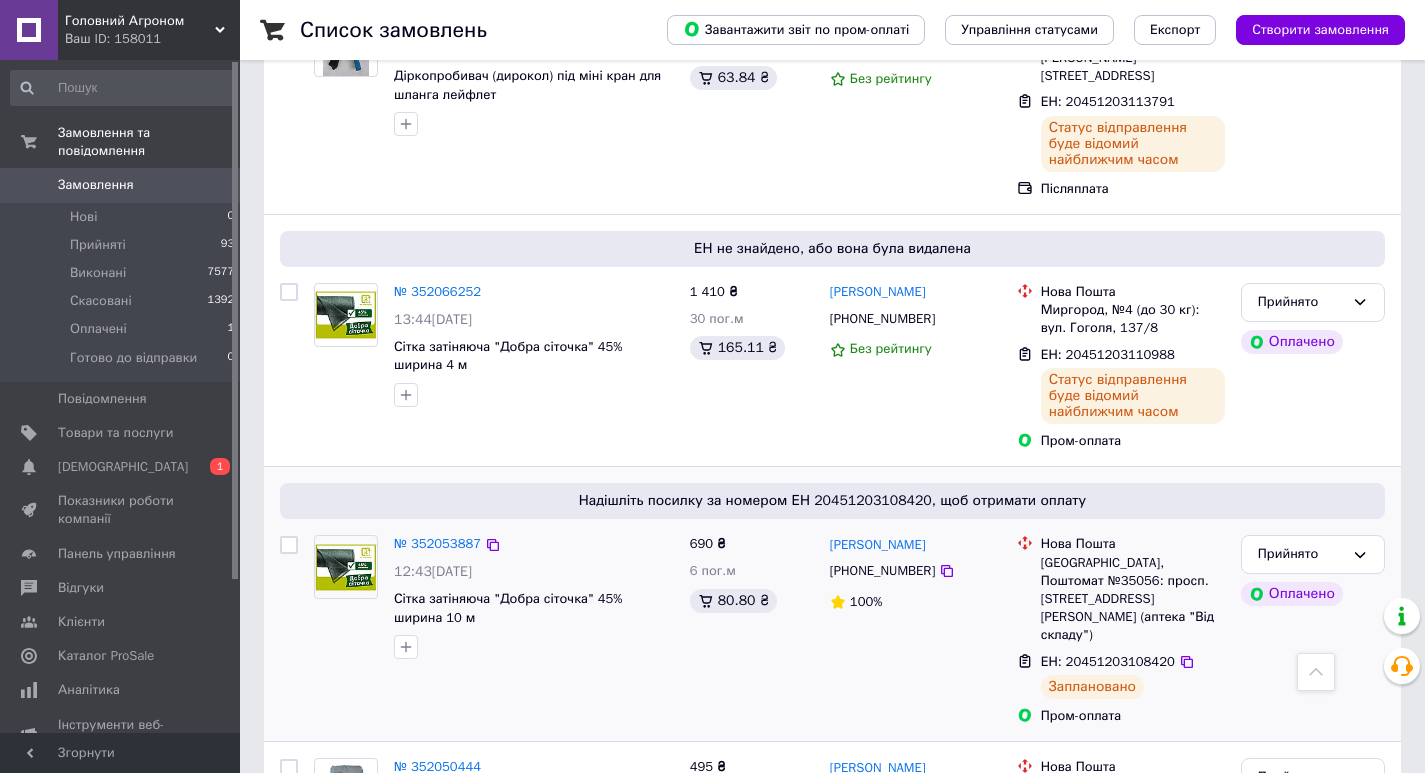 scroll, scrollTop: 0, scrollLeft: 0, axis: both 